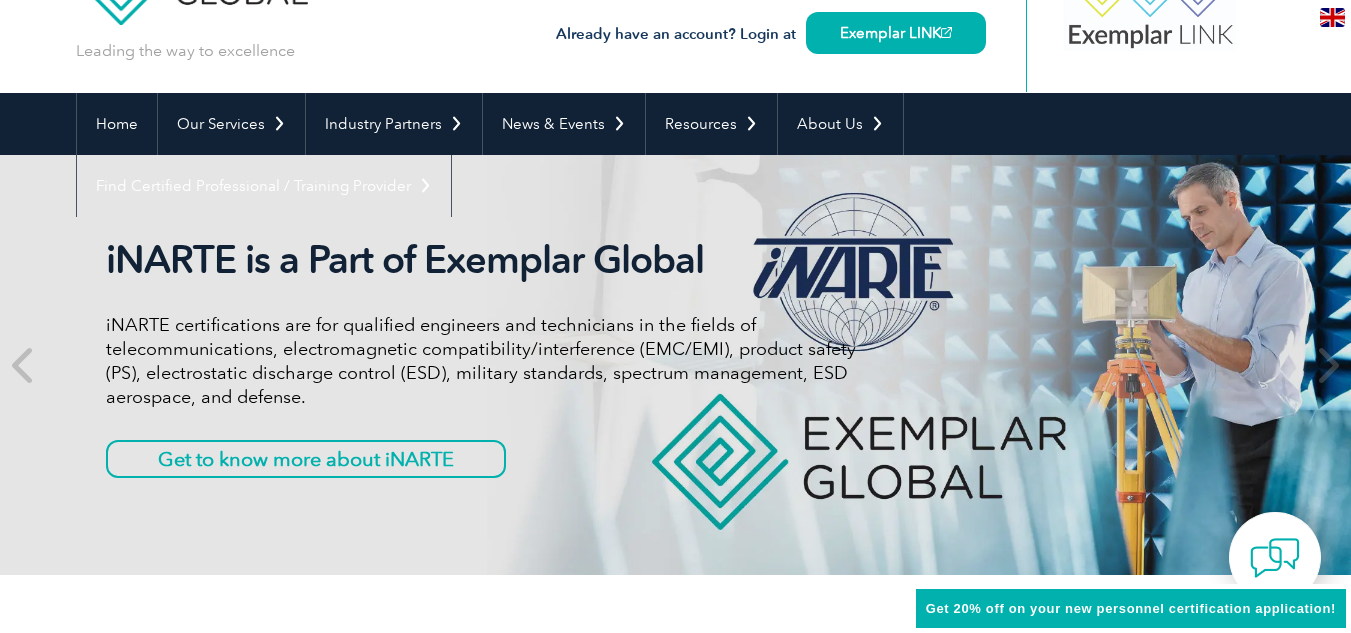 scroll, scrollTop: 100, scrollLeft: 0, axis: vertical 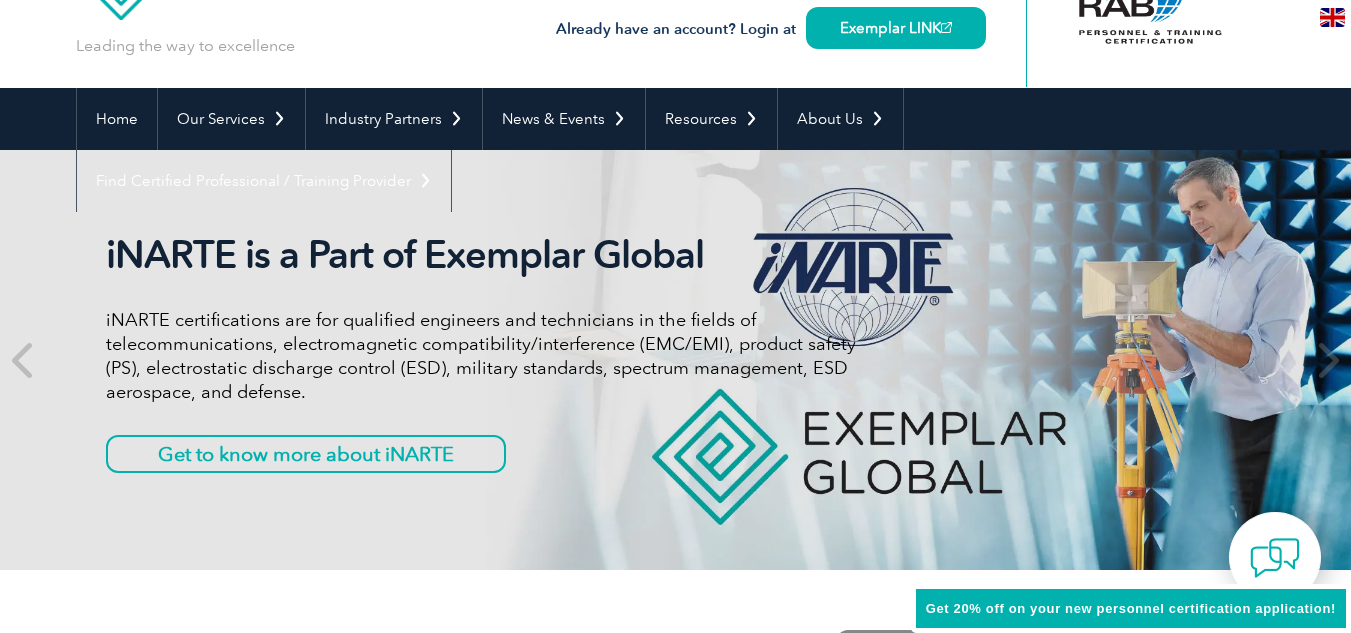 click at bounding box center (1332, 17) 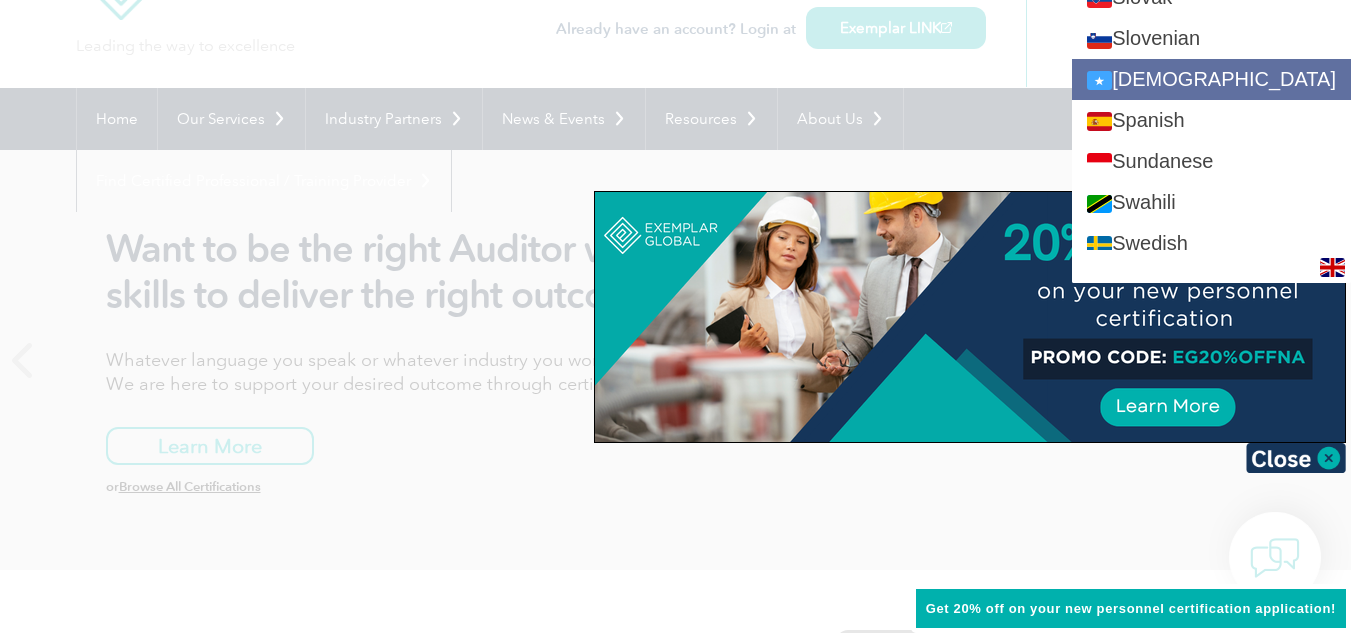 scroll, scrollTop: 3400, scrollLeft: 0, axis: vertical 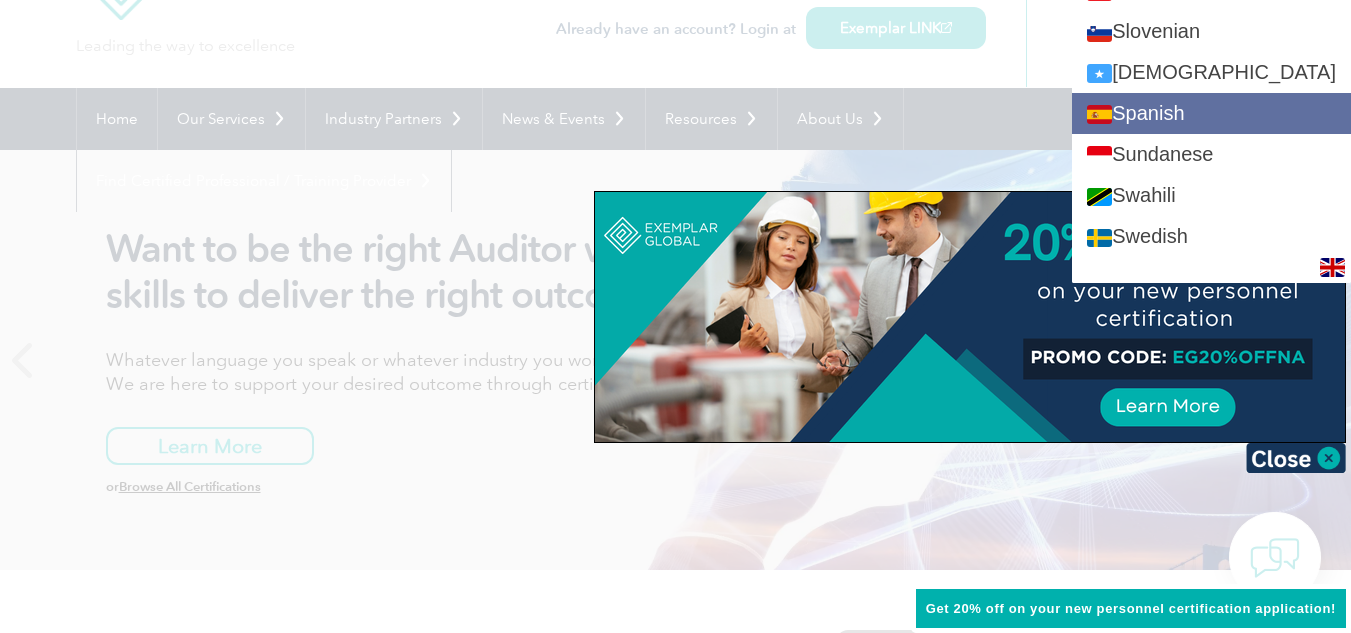 click on "Spanish" at bounding box center (1211, 113) 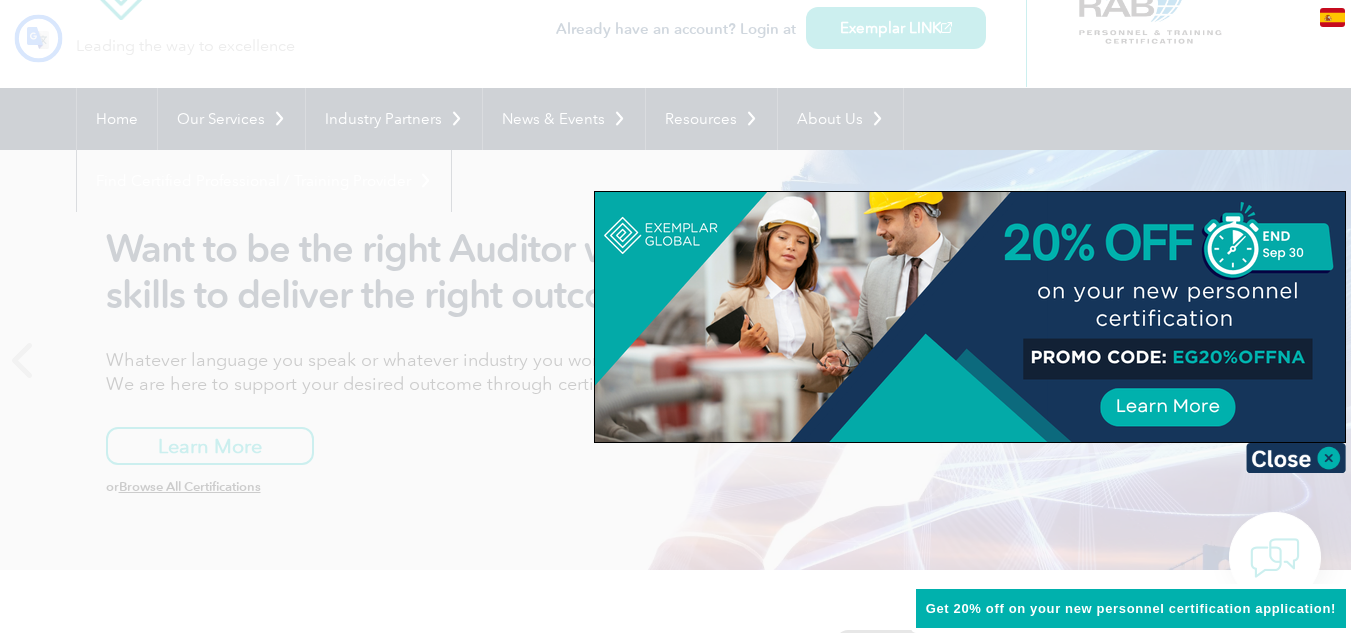 scroll, scrollTop: 0, scrollLeft: 0, axis: both 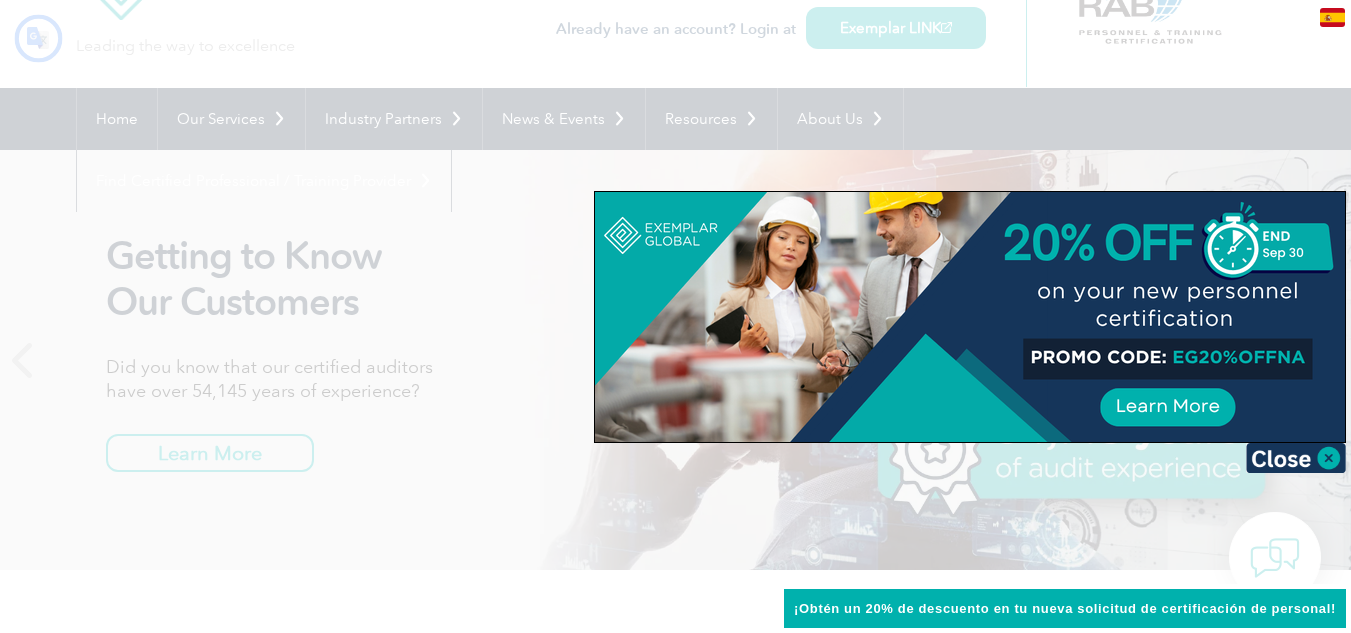 type on "Buscar" 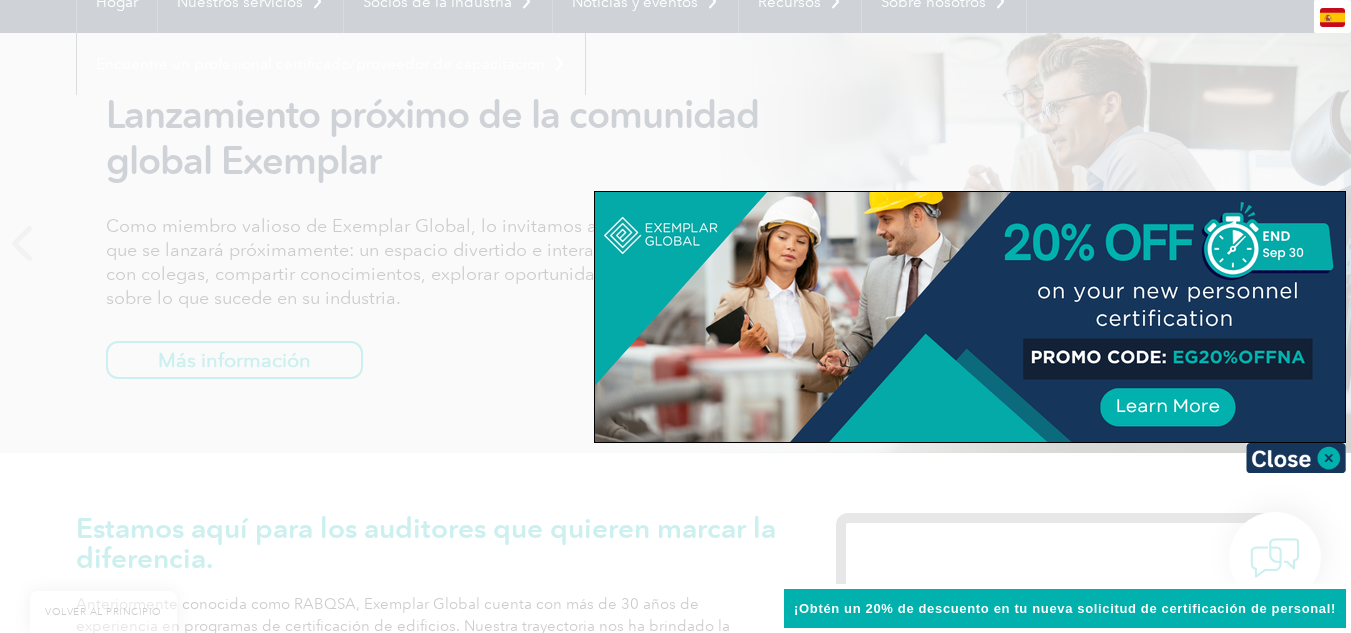 scroll, scrollTop: 200, scrollLeft: 0, axis: vertical 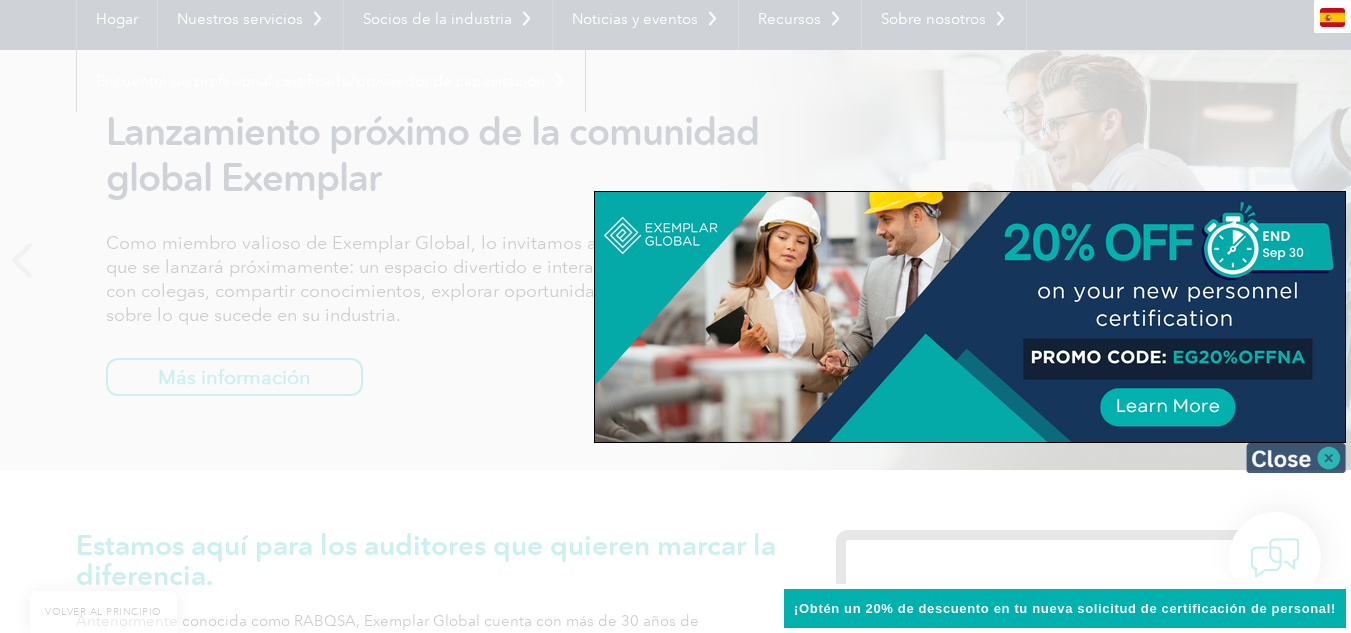click at bounding box center (1296, 458) 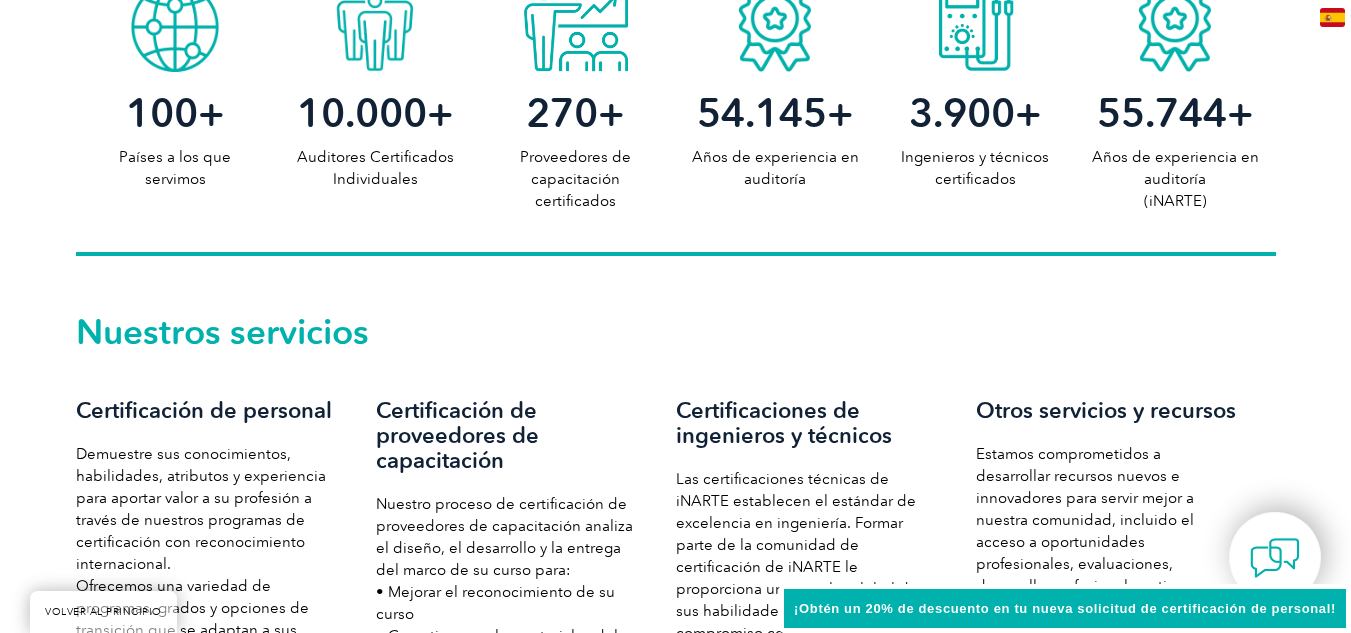 scroll, scrollTop: 1200, scrollLeft: 0, axis: vertical 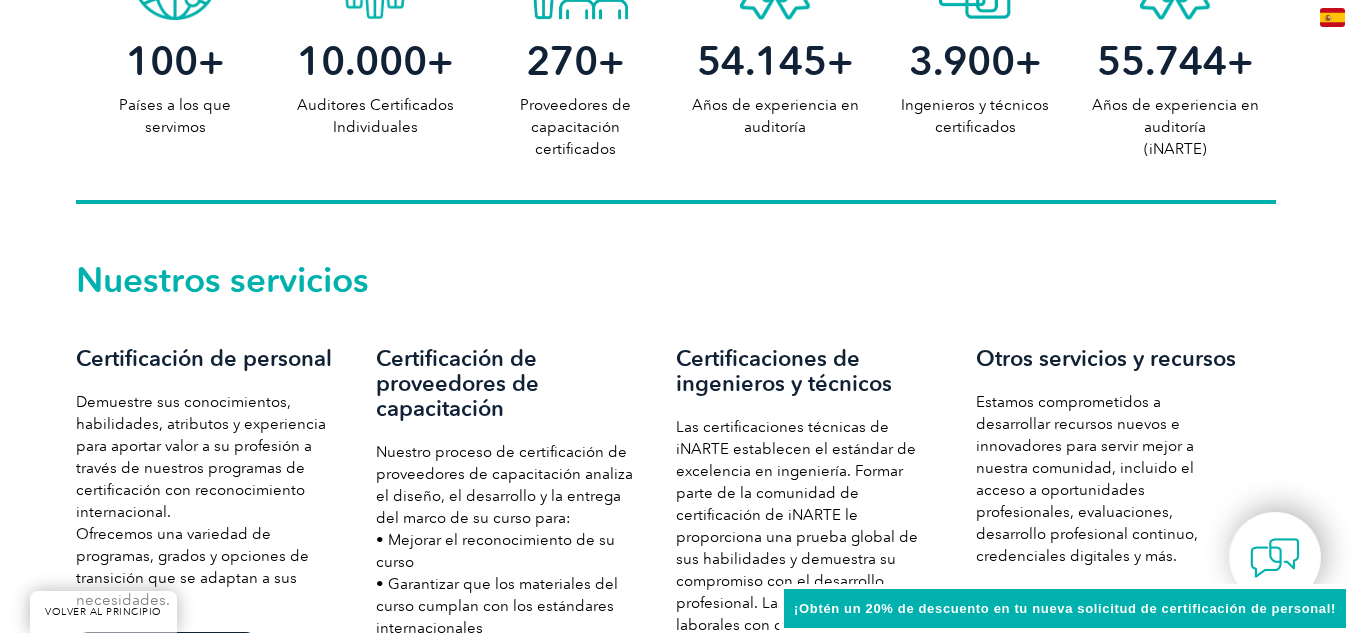click on "Nuestros servicios     Certificación de personal   Demuestre sus conocimientos, habilidades, atributos y experiencia para aportar valor a su profesión a través de nuestros programas de certificación con reconocimiento internacional.  Ofrecemos una variedad de programas, grados y opciones de transición que se adaptan a sus necesidades.   Más información       Certificación de proveedores de capacitación   Nuestro proceso de certificación de proveedores de capacitación analiza el diseño, el desarrollo y la entrega del marco de su curso para:  • Mejorar el reconocimiento de su curso  • Garantizar que los materiales del curso cumplan con los estándares internacionales  • Ofrecer beneficios adicionales a sus estudiantes.   Más información       Certificaciones de ingenieros y técnicos     Más información       Otros servicios y recursos     Más información" at bounding box center [675, 528] 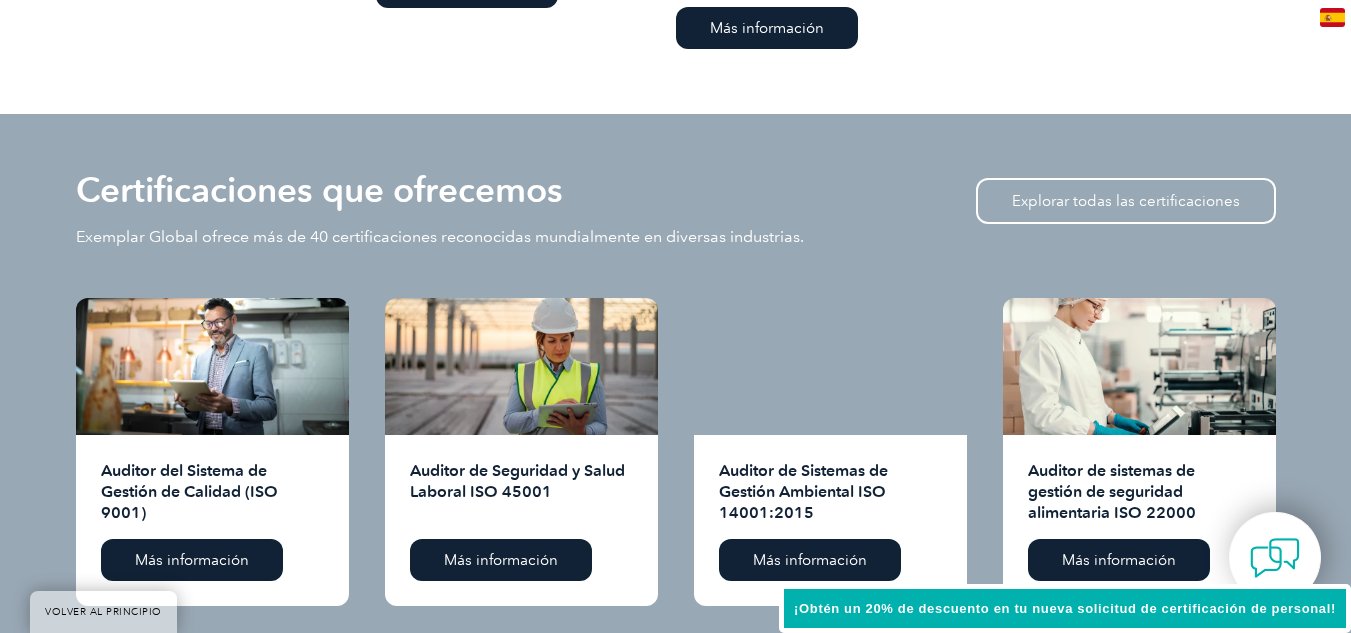 scroll, scrollTop: 2000, scrollLeft: 0, axis: vertical 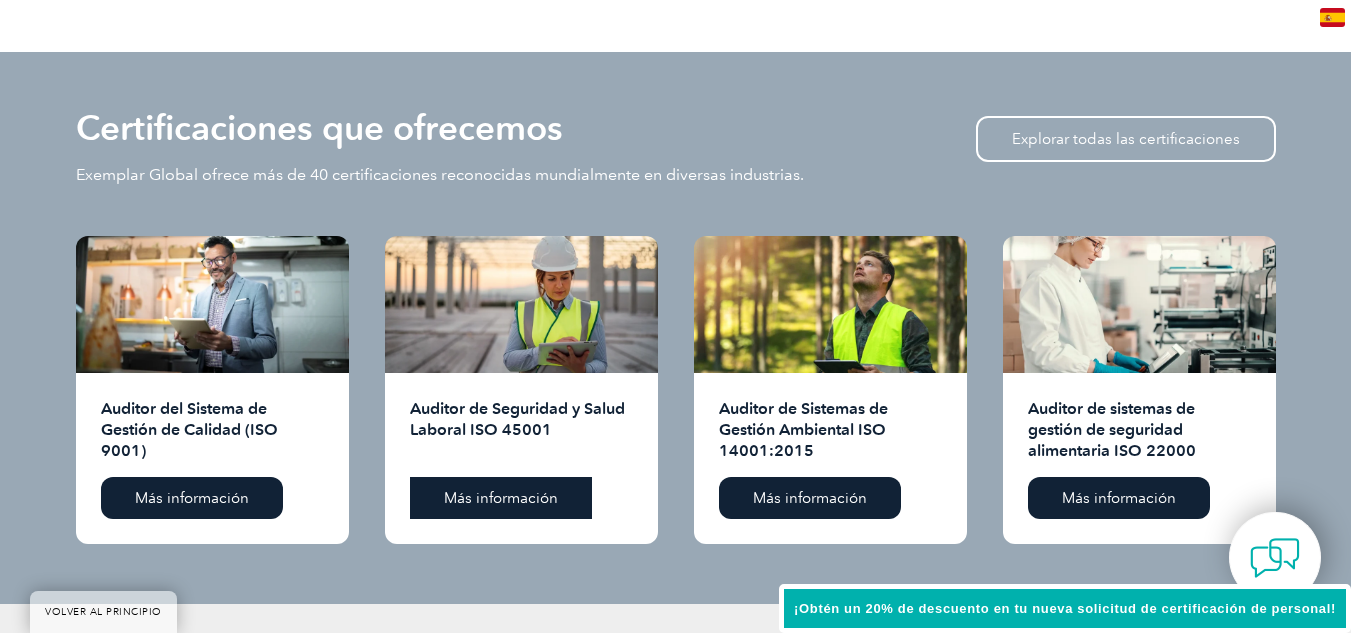 click on "Más información" at bounding box center (501, 498) 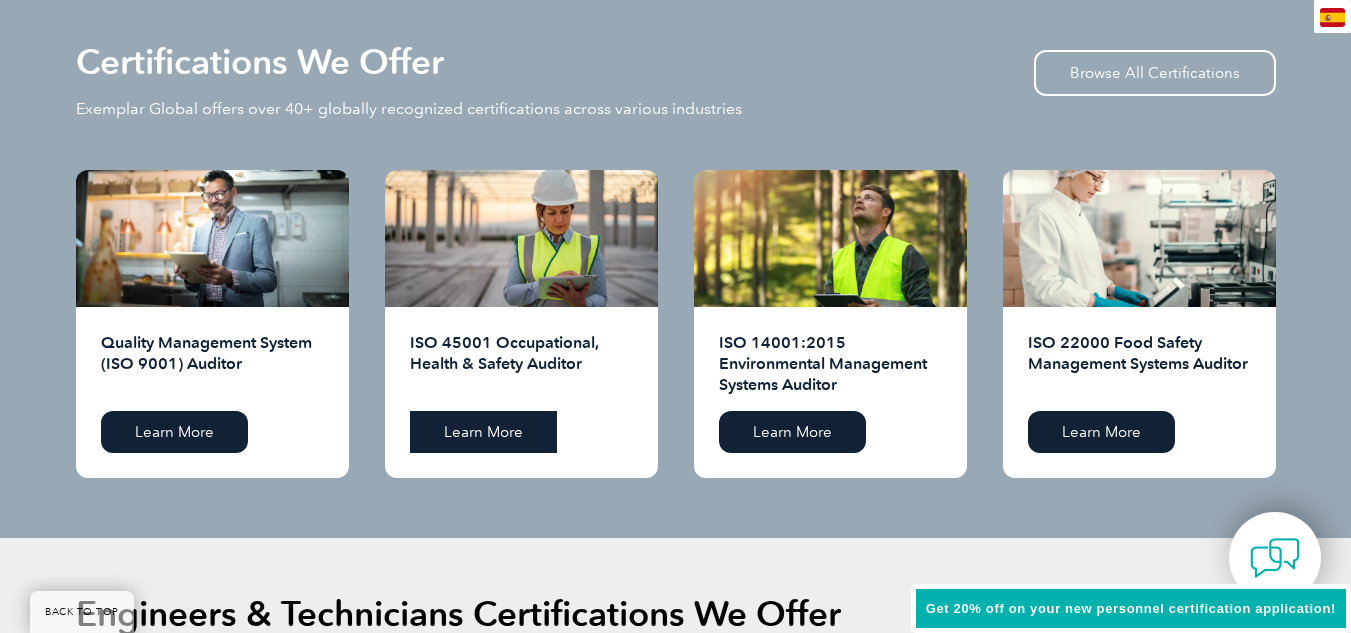 scroll, scrollTop: 1978, scrollLeft: 0, axis: vertical 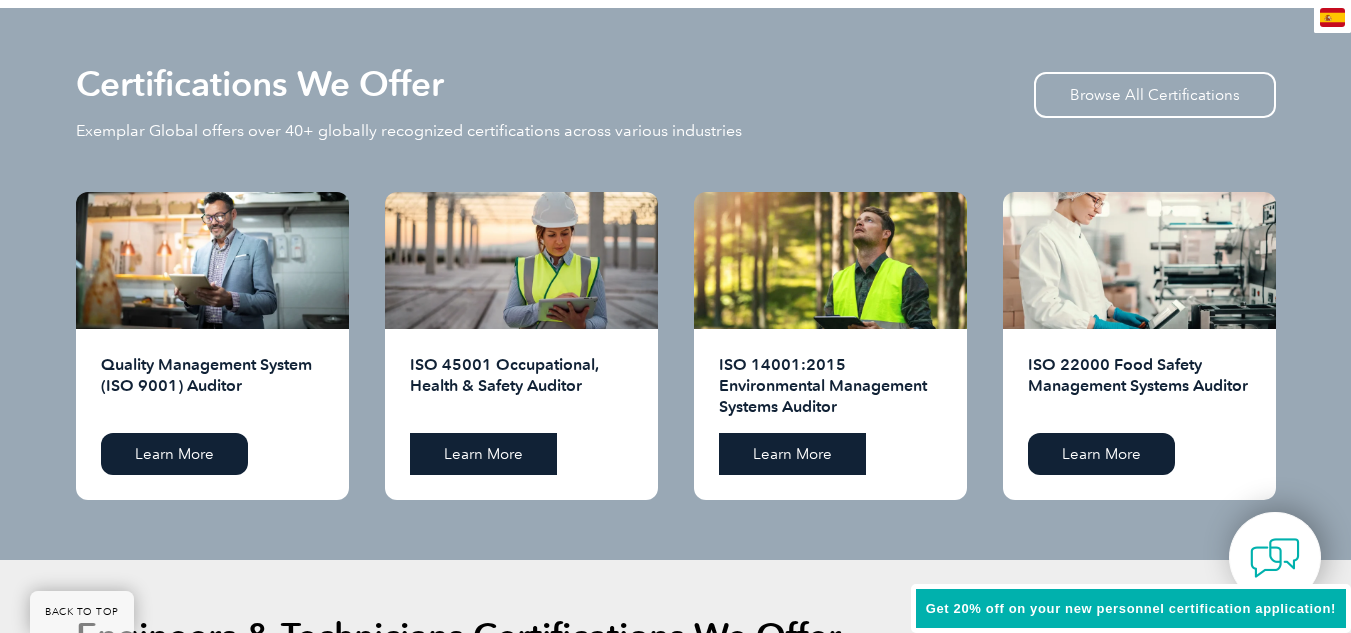 click on "Learn More" at bounding box center [792, 454] 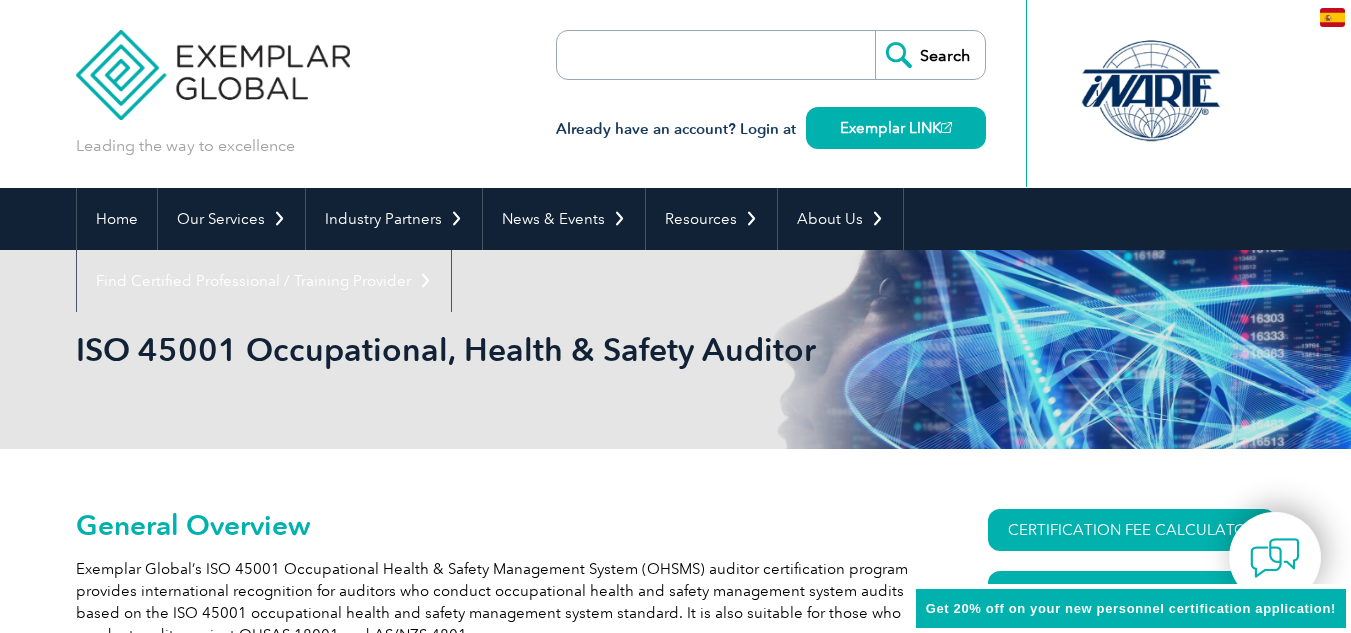 scroll, scrollTop: 181, scrollLeft: 0, axis: vertical 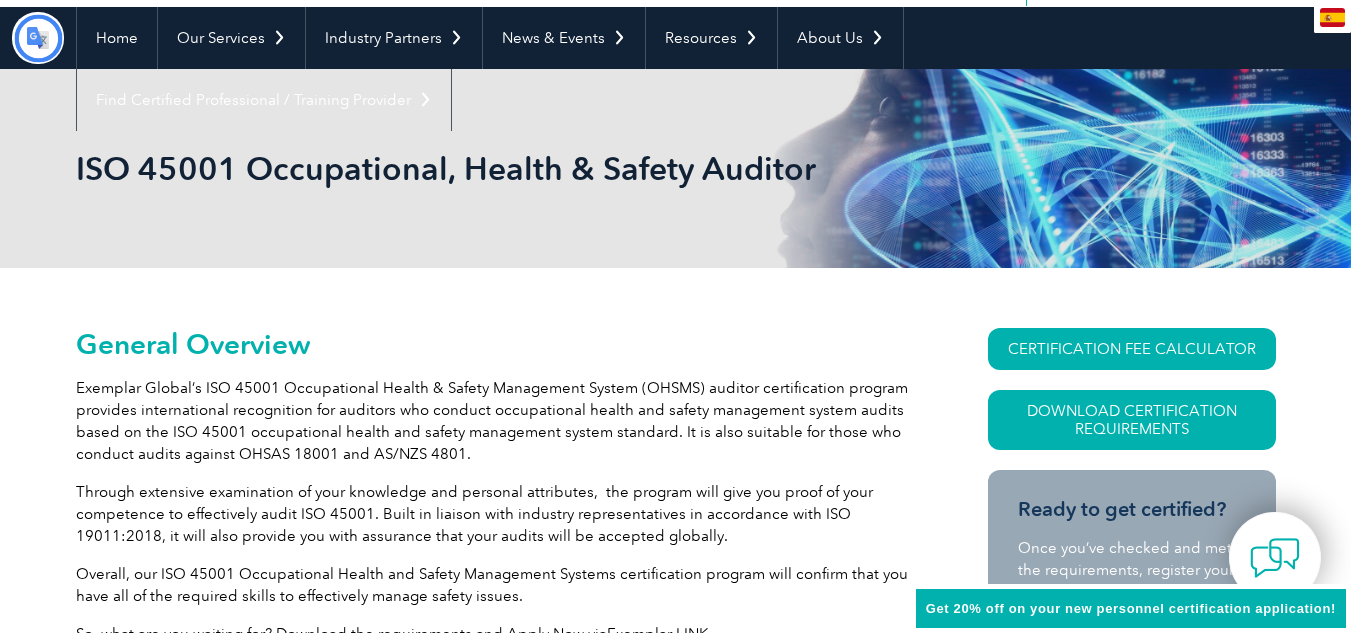 type on "Buscar" 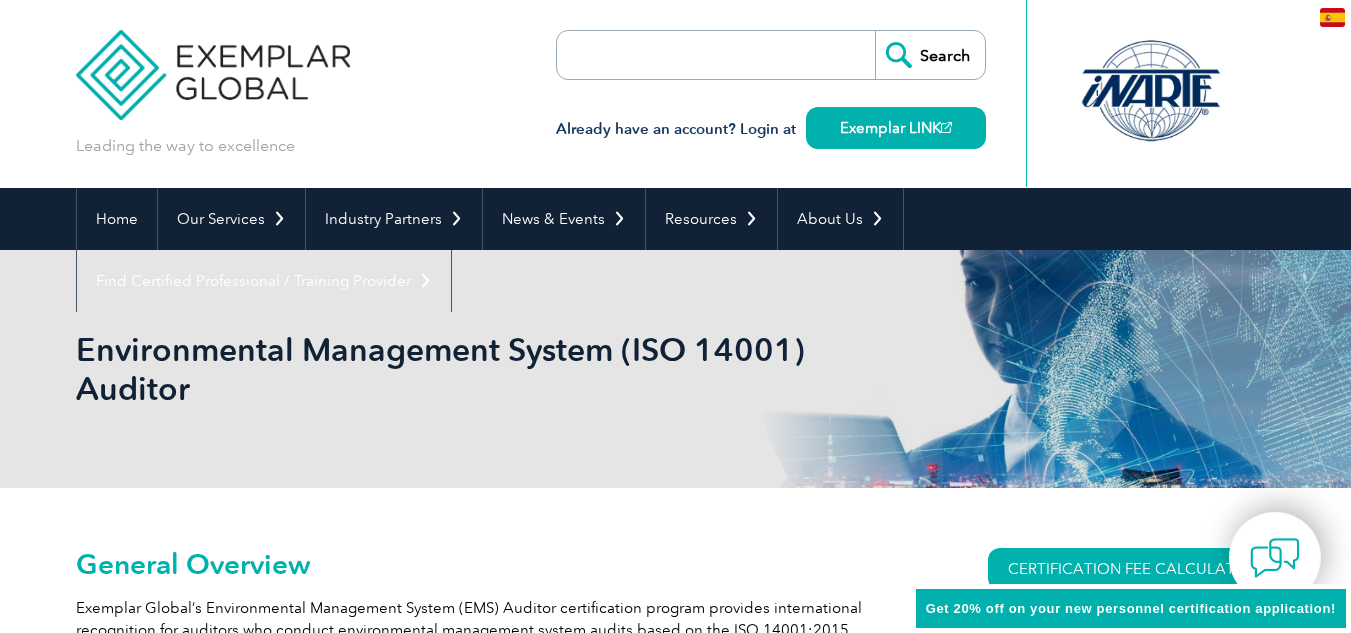 scroll, scrollTop: 79, scrollLeft: 0, axis: vertical 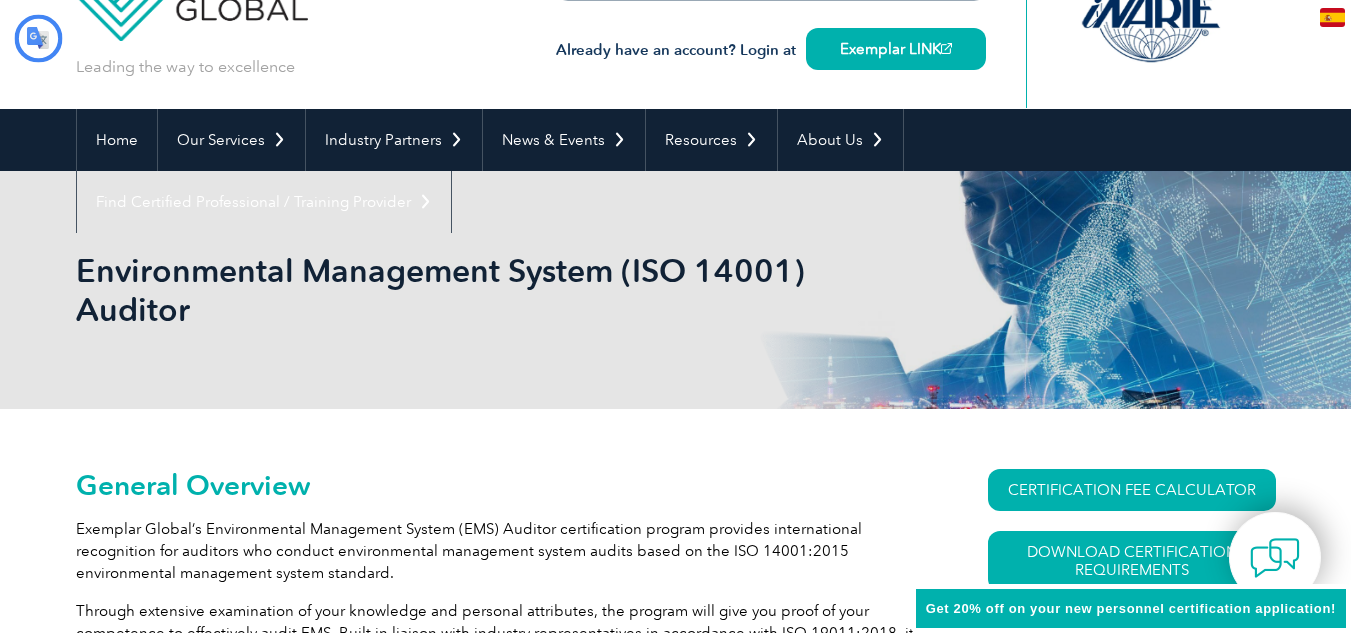 type on "Buscar" 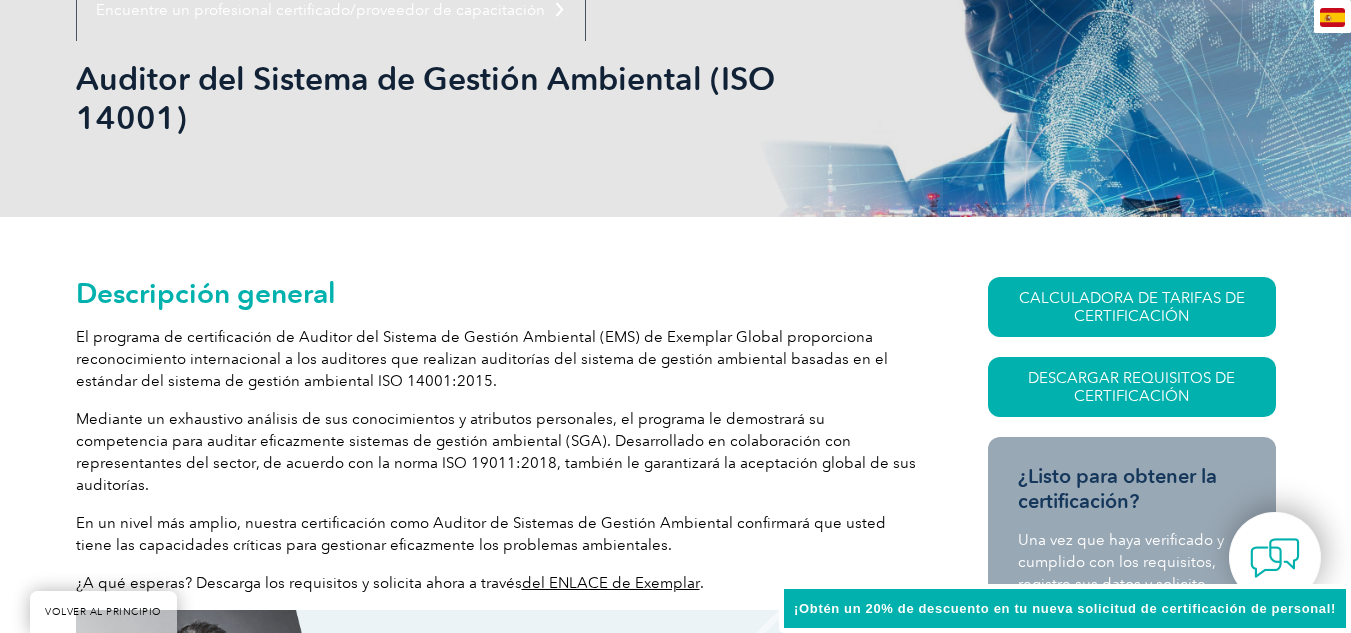 scroll, scrollTop: 279, scrollLeft: 0, axis: vertical 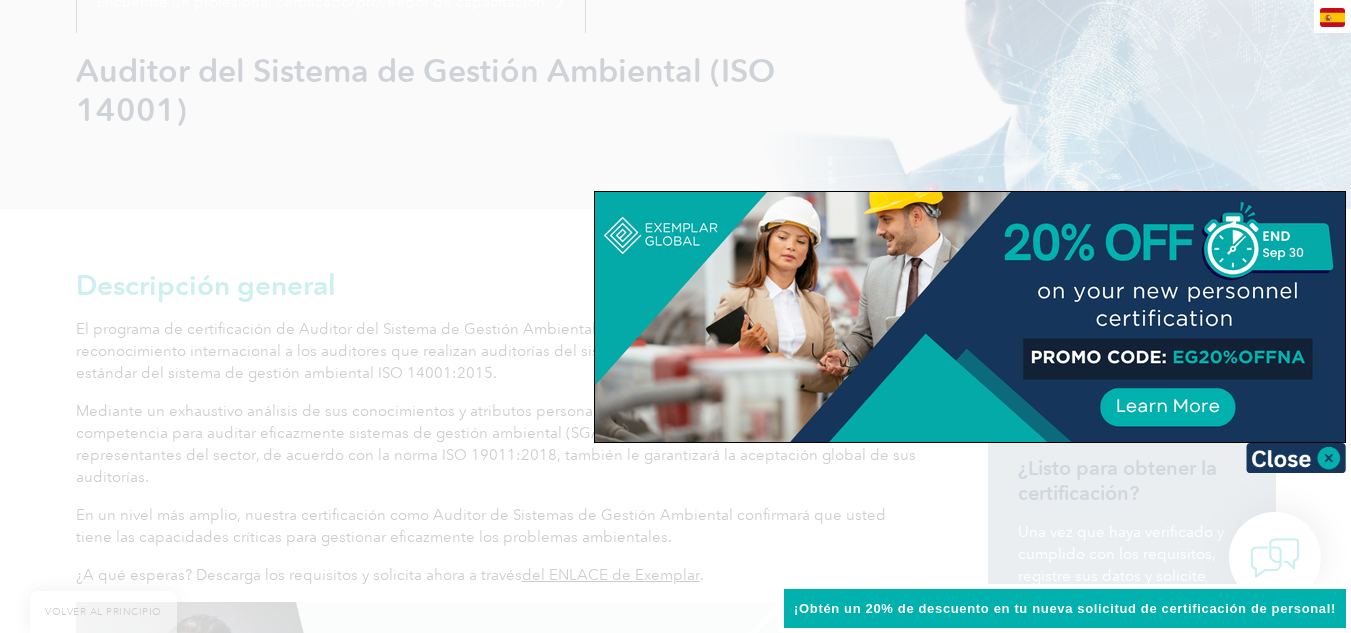 click at bounding box center (1296, 458) 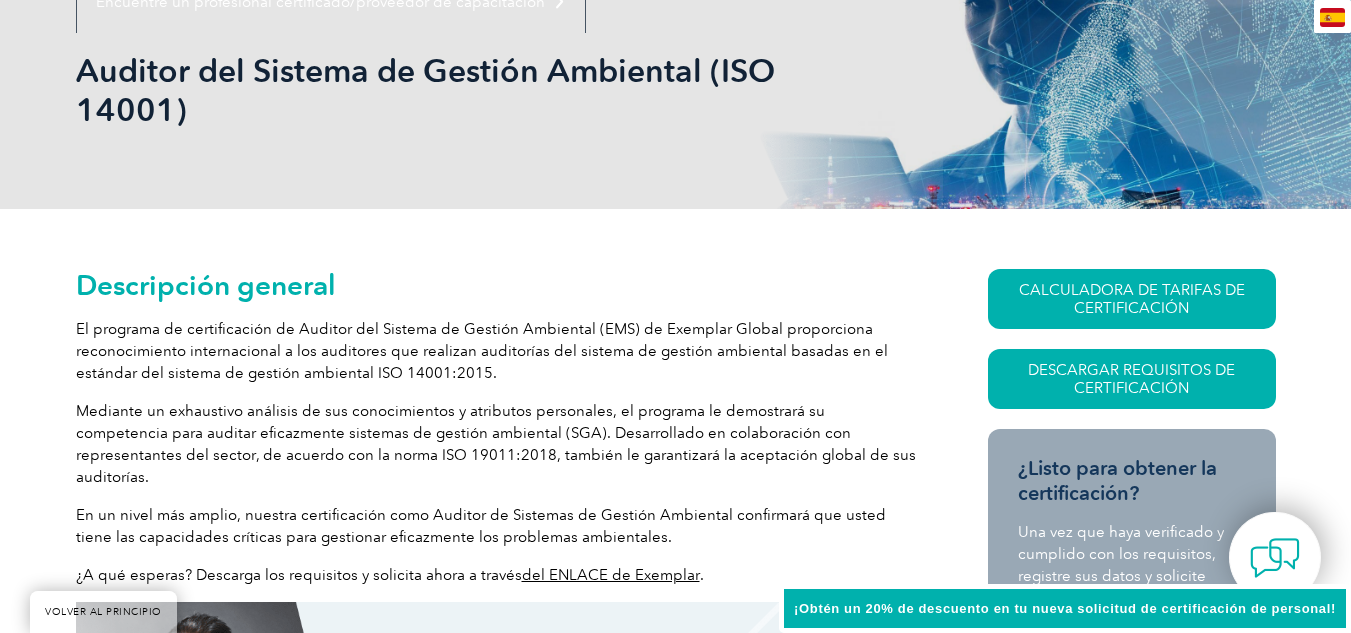 click on "Descripción general   El programa de certificación de Auditor del Sistema de Gestión Ambiental (EMS) de Exemplar Global proporciona reconocimiento internacional a los auditores que realizan auditorías del sistema de gestión ambiental basadas en el estándar del sistema de gestión ambiental ISO 14001:2015.   Mediante un exhaustivo análisis de sus conocimientos y atributos personales, el programa le demostrará su competencia para auditar eficazmente sistemas de gestión ambiental (SGA). Desarrollado en colaboración con representantes del sector, de acuerdo con la norma ISO 19011:2018, también le garantizará la aceptación global de sus auditorías.   En un nivel más amplio, nuestra certificación como Auditor de Sistemas de Gestión Ambiental confirmará que usted tiene las capacidades críticas para gestionar eficazmente los problemas ambientales.   ¿A qué esperas? Descarga los requisitos y solicita ahora a través  del ENLACE de Exemplar  .         Objetivos del programa" at bounding box center (496, 1287) 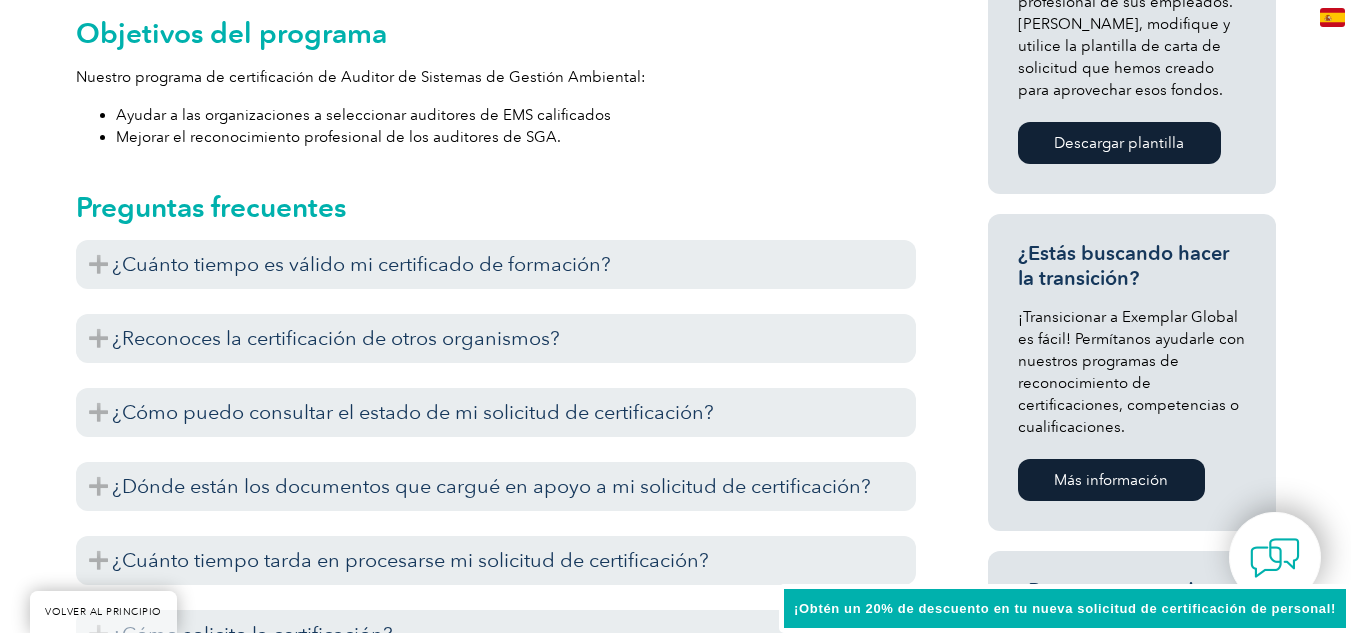 scroll, scrollTop: 1179, scrollLeft: 0, axis: vertical 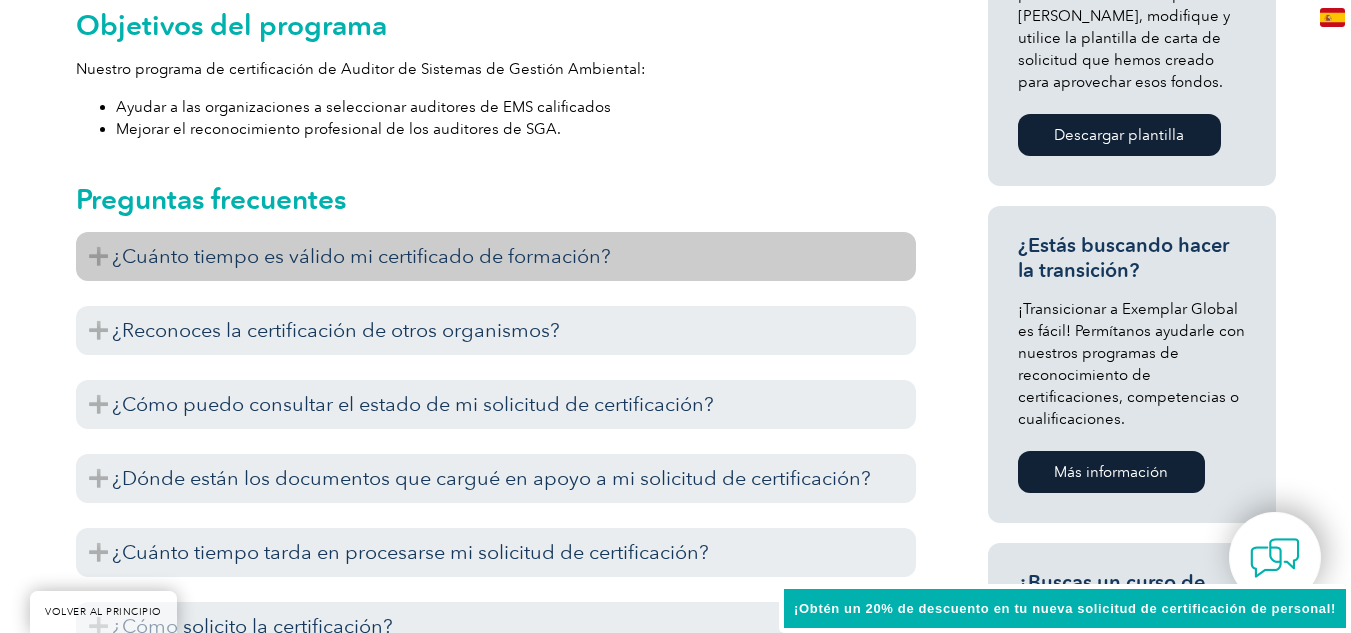 click on "¿Cuánto tiempo es válido mi certificado de formación?" at bounding box center (361, 256) 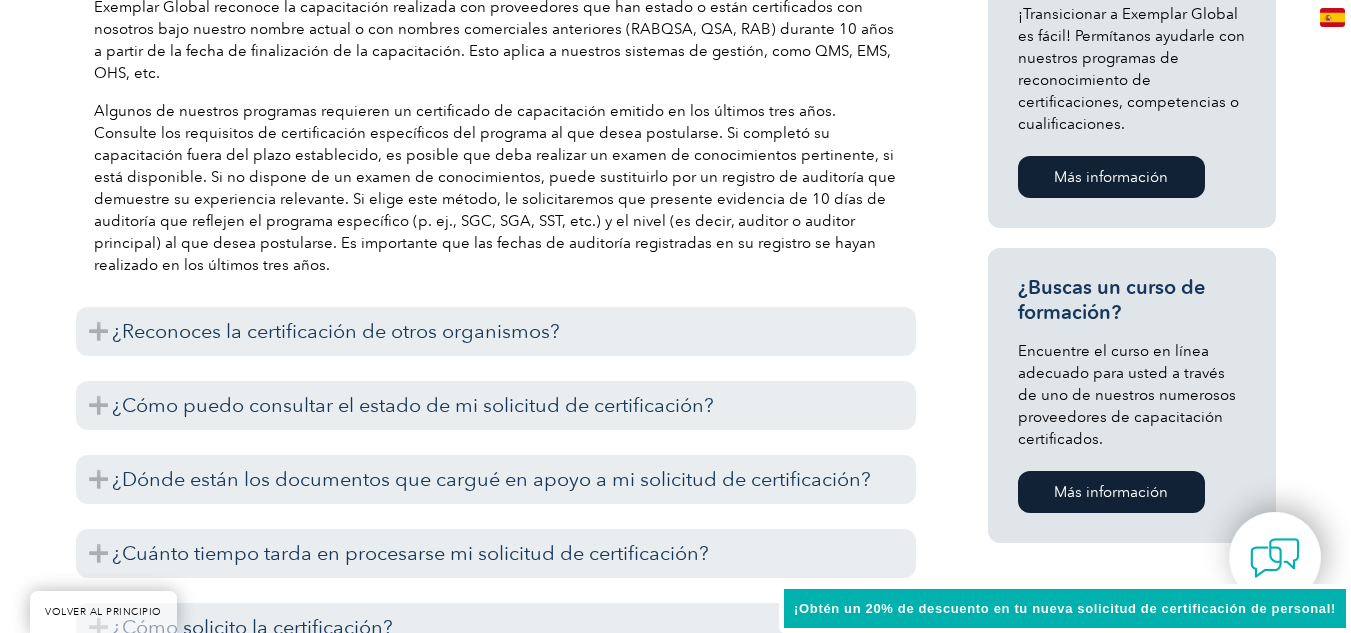 scroll, scrollTop: 1479, scrollLeft: 0, axis: vertical 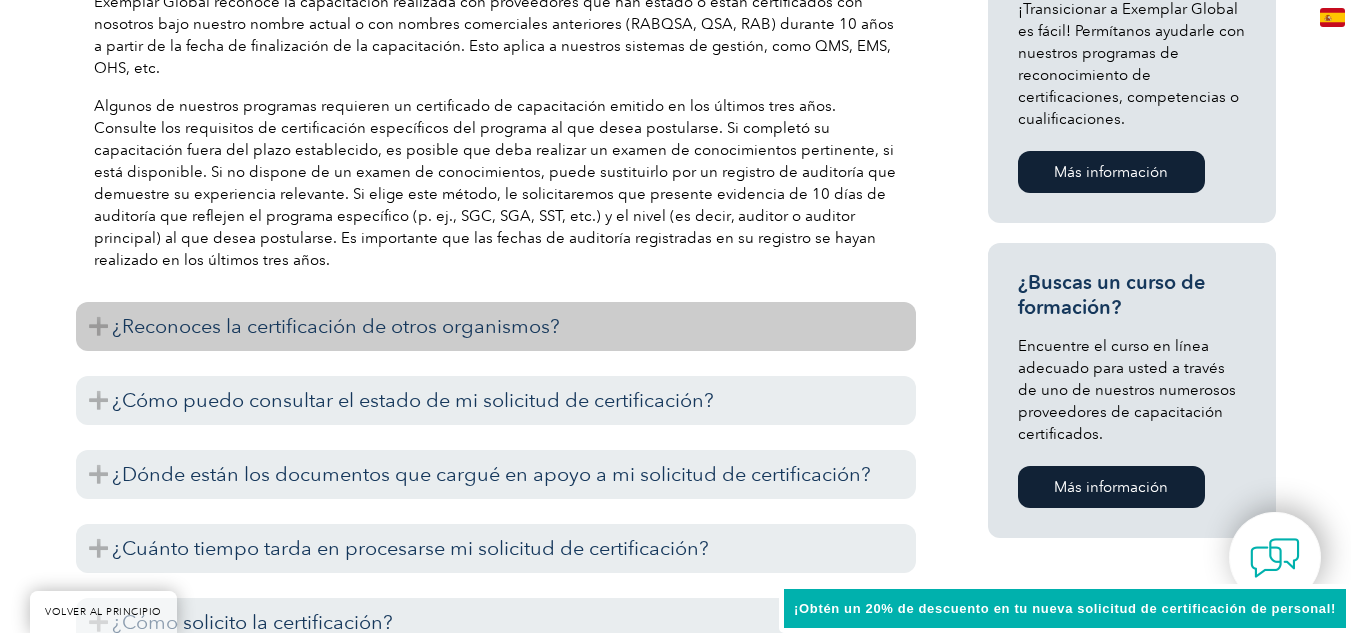 click on "¿Reconoces la certificación de otros organismos?" at bounding box center (336, 326) 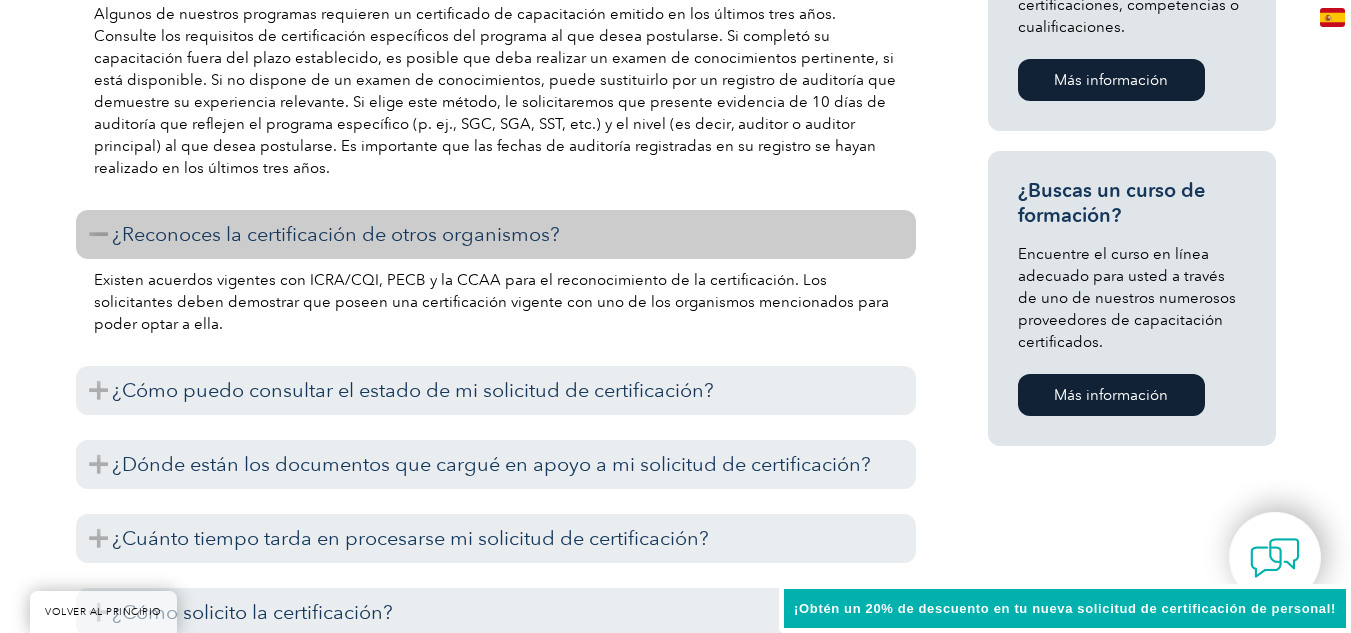 scroll, scrollTop: 1579, scrollLeft: 0, axis: vertical 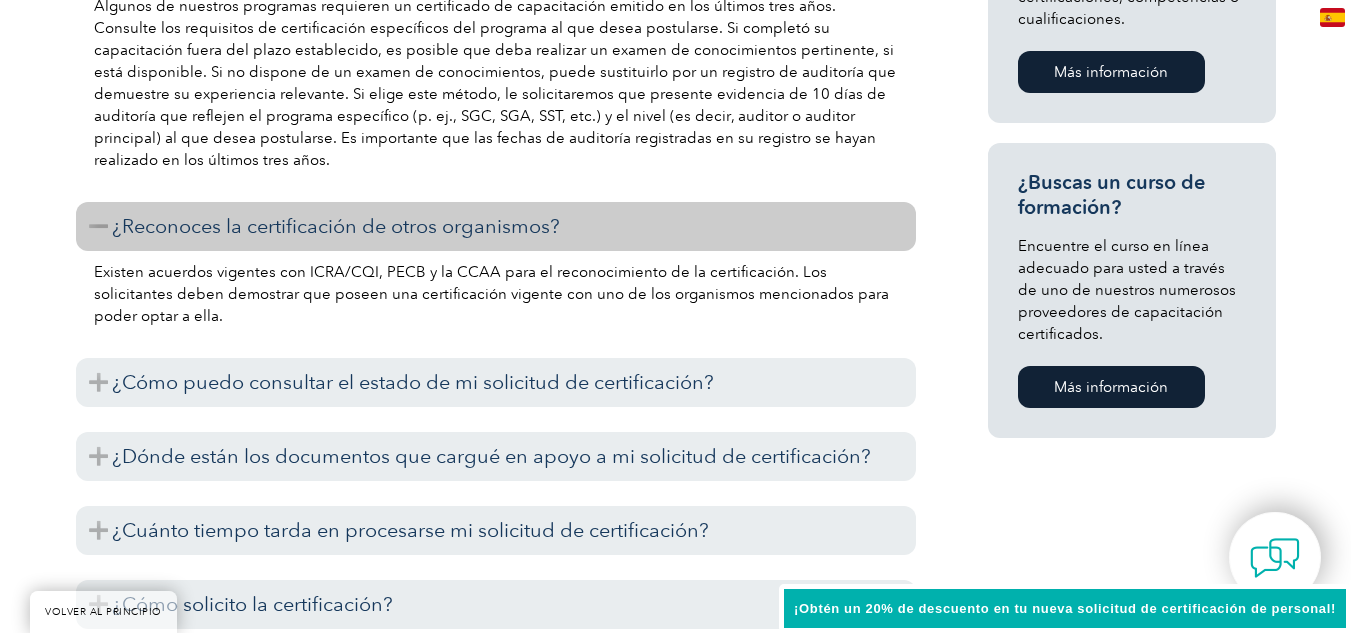 click on "Descripción general   El programa de certificación de Auditor del Sistema de Gestión Ambiental (EMS) de Exemplar Global proporciona reconocimiento internacional a los auditores que realizan auditorías del sistema de gestión ambiental basadas en el estándar del sistema de gestión ambiental ISO 14001:2015.   Mediante un exhaustivo análisis de sus conocimientos y atributos personales, el programa le demostrará su competencia para auditar eficazmente sistemas de gestión ambiental (SGA). Desarrollado en colaboración con representantes del sector, de acuerdo con la norma ISO 19011:2018, también le garantizará la aceptación global de sus auditorías.   En un nivel más amplio, nuestra certificación como Auditor de Sistemas de Gestión Ambiental confirmará que usted tiene las capacidades críticas para gestionar eficazmente los problemas ambientales.   ¿A qué esperas? Descarga los requisitos y solicita ahora a través  del ENLACE de Exemplar  .         Objetivos del programa" at bounding box center (675, 181) 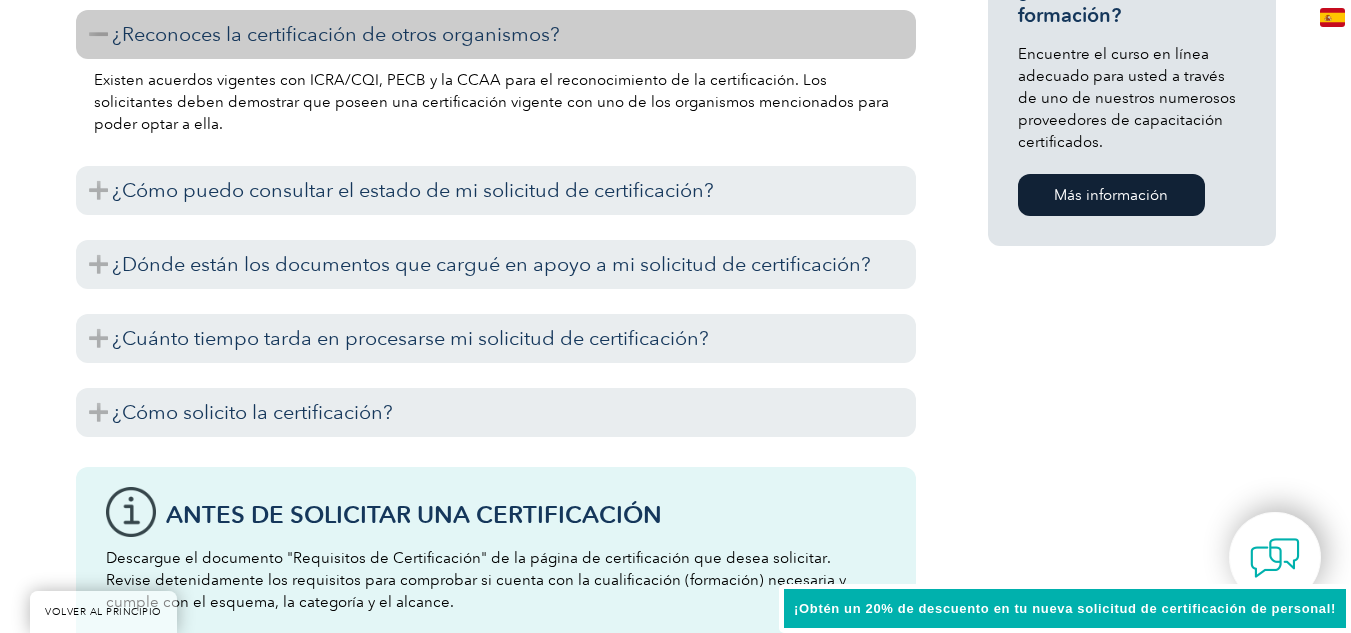 scroll, scrollTop: 1779, scrollLeft: 0, axis: vertical 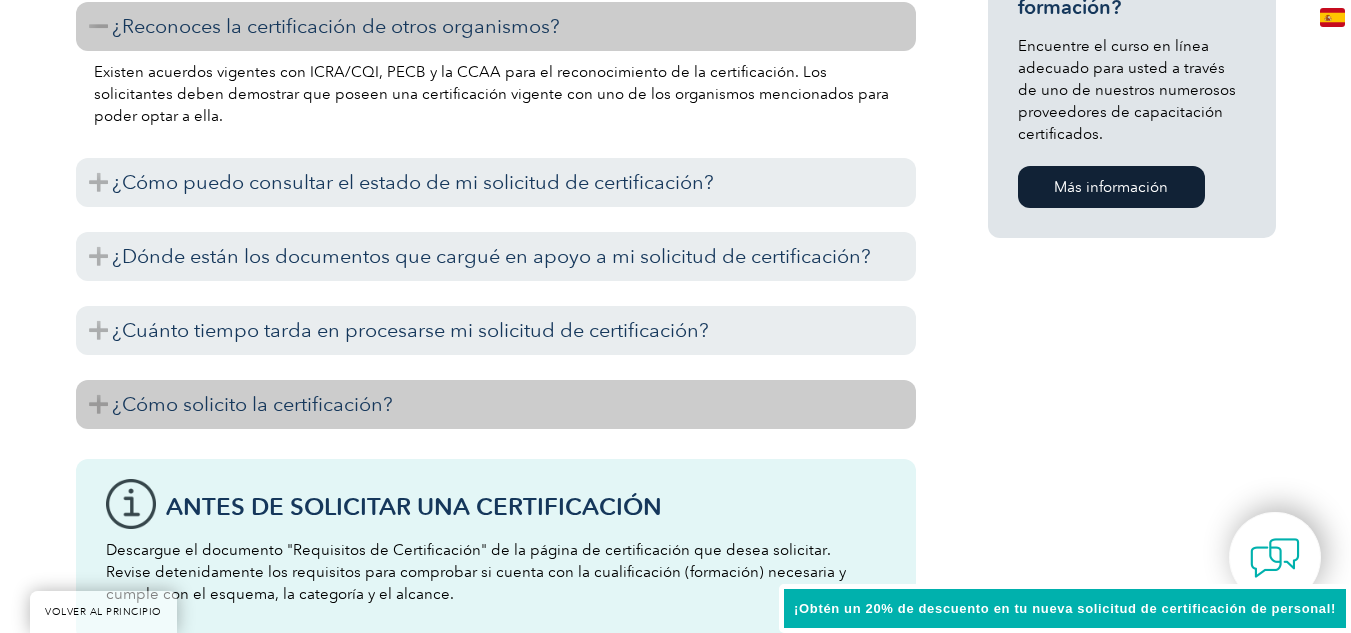 click on "¿Cómo solicito la certificación?" at bounding box center [496, 404] 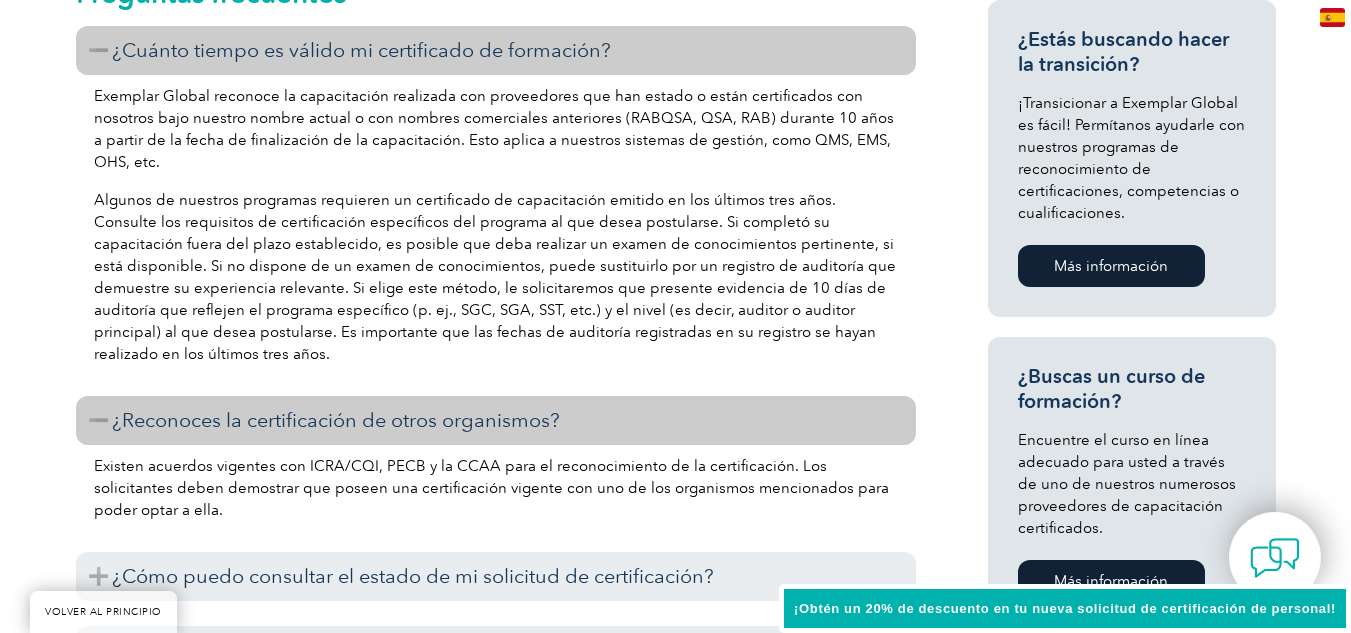 scroll, scrollTop: 1366, scrollLeft: 0, axis: vertical 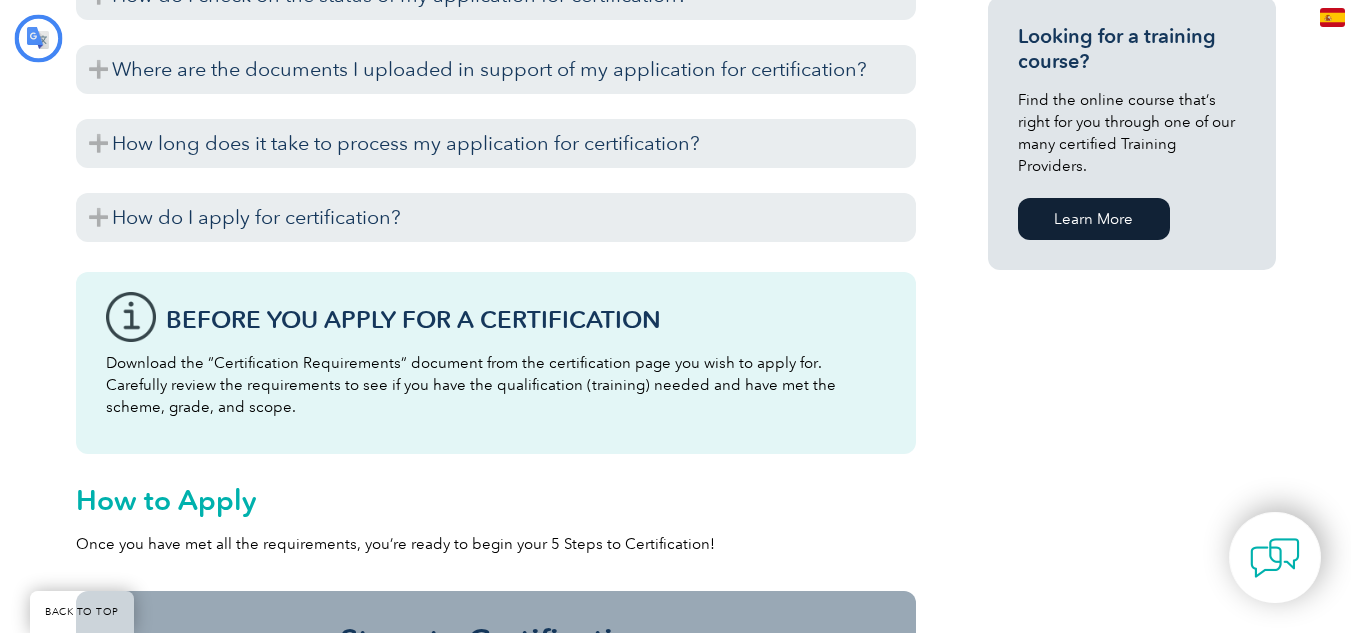 type on "Buscar" 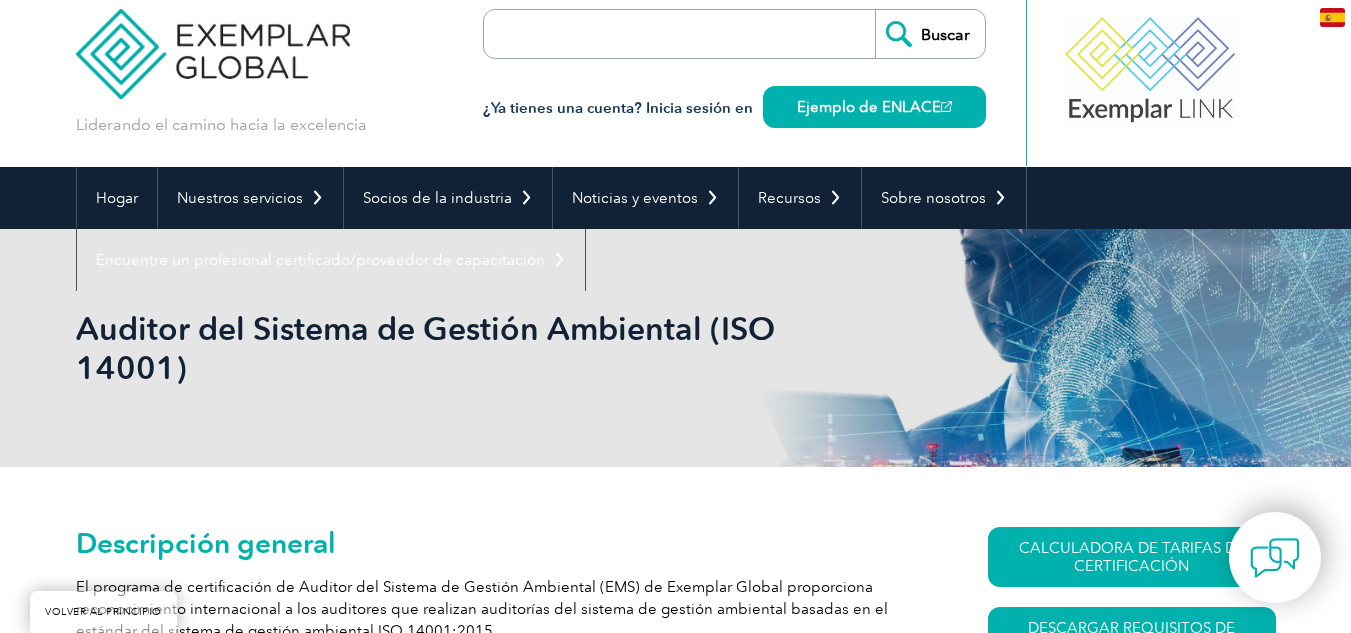 scroll, scrollTop: 0, scrollLeft: 0, axis: both 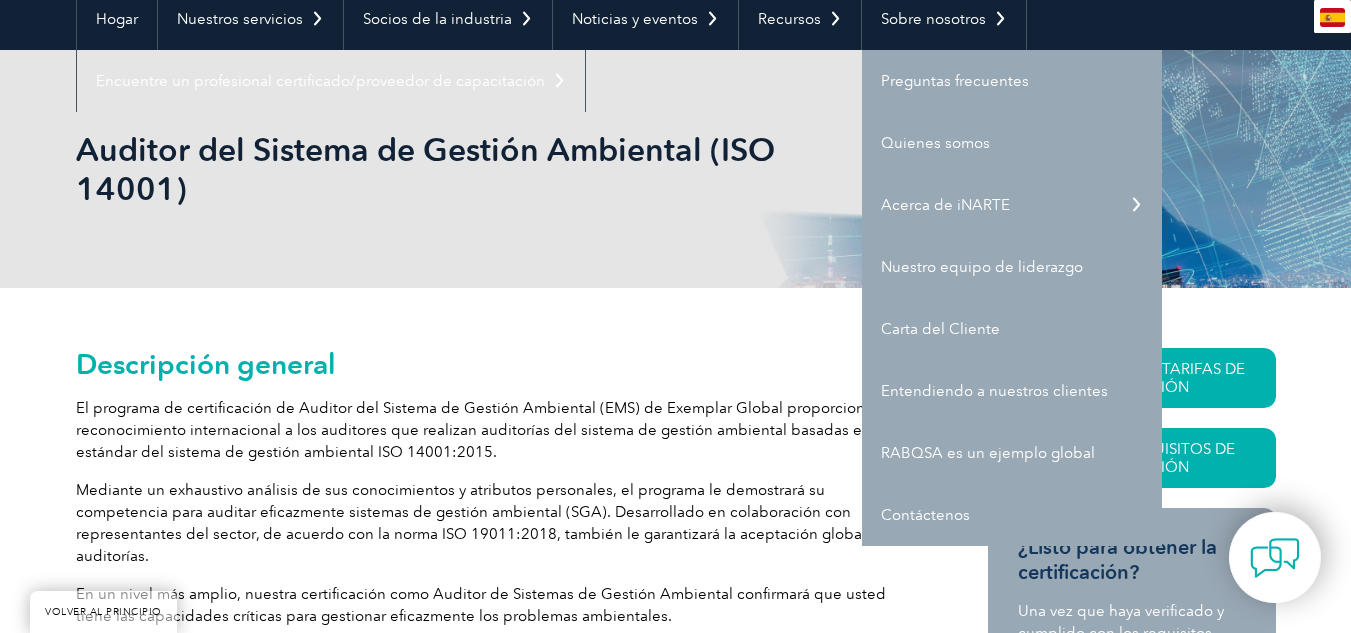 click on "VOLVER AL PRINCIPIO              Liderando el camino hacia la excelencia                                                                                                                 Buscar       ¿Ya tienes una cuenta? Inicia sesión en Ejemplo de ENLACE       ▼                            Hogar   Nuestros servicios     Obtener la certificación   Certificaciones individuales   Certificaciones de ingenieros y técnicos   Exámenes de licencia de la FCC   Transición de su certificación   Certificaciones para CQA de ASQ   Su ROI global ejemplar     ▼   Socios de la industria     Programas para Organismos de Certificación   Programas para organizaciones reconocidas   Programas para proveedores de capacitación   Programa para Grupo Consultor   Programa de Complemento de Certificación (CAO)   Nuestros proveedores de formación   Realice un curso de capacitación certificado     ▼   Noticias y eventos     Auditor en línea   Seminarios web   Blog y noticias   Calendario de eventos     ▼" at bounding box center (675, 1657) 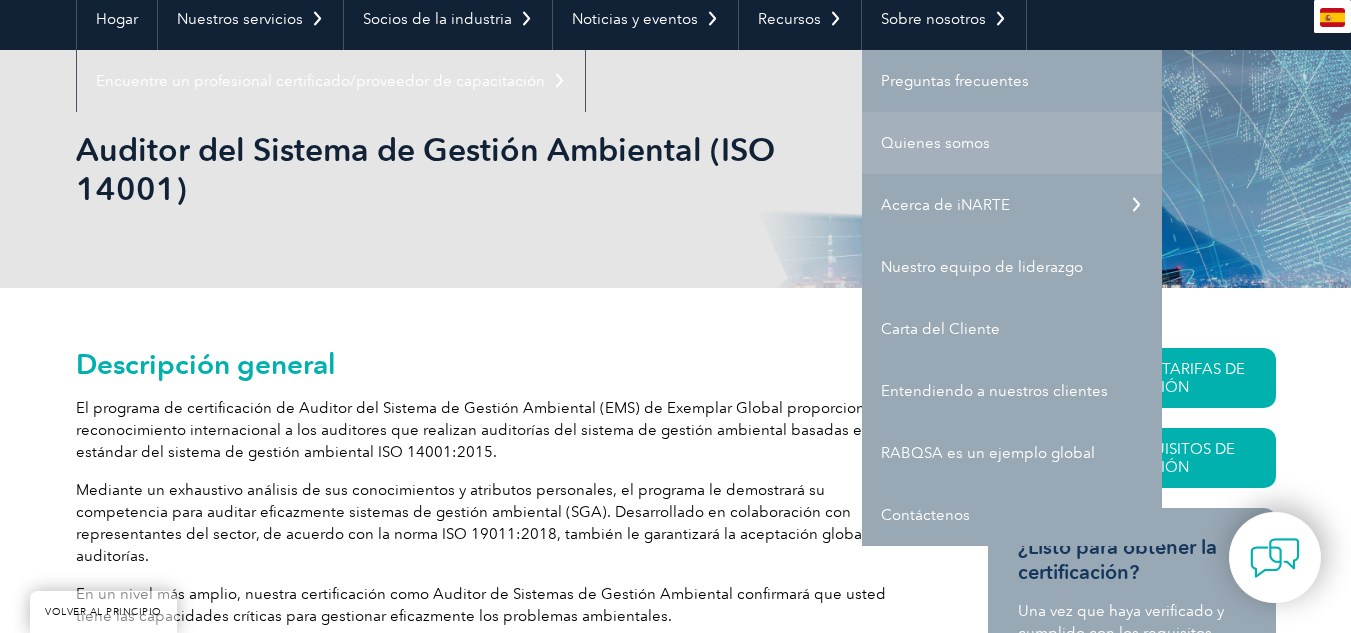 click on "Quienes somos" at bounding box center (935, 143) 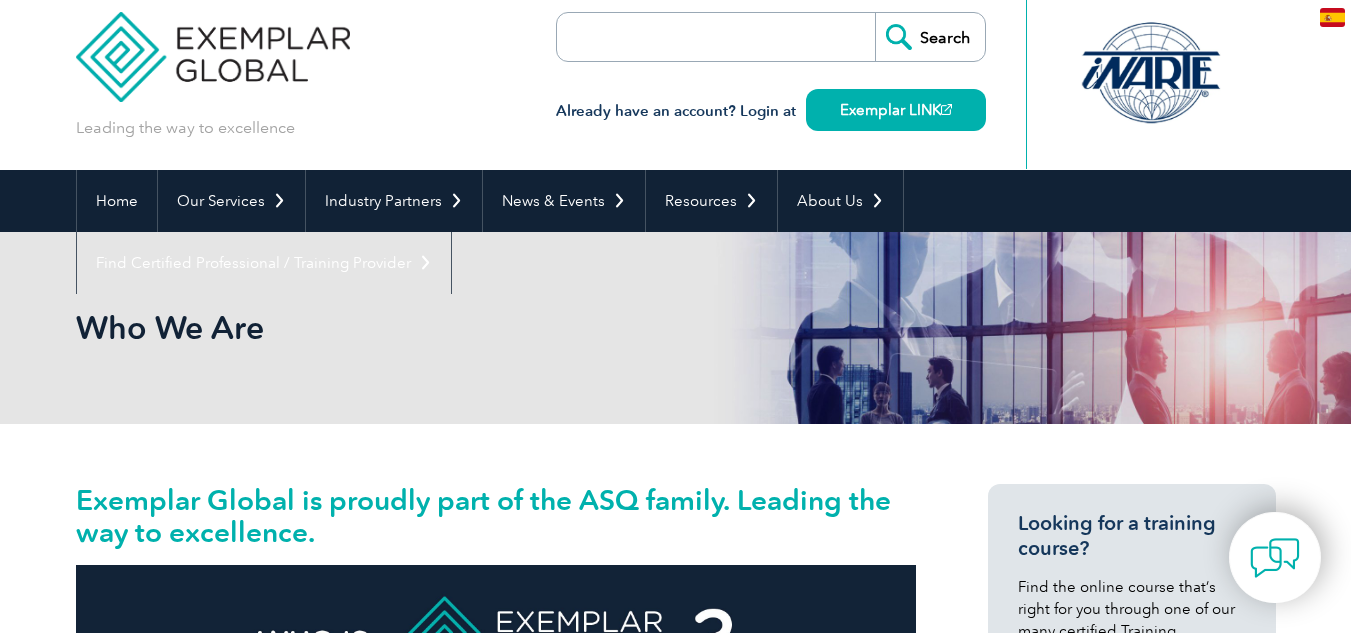 scroll, scrollTop: 65, scrollLeft: 0, axis: vertical 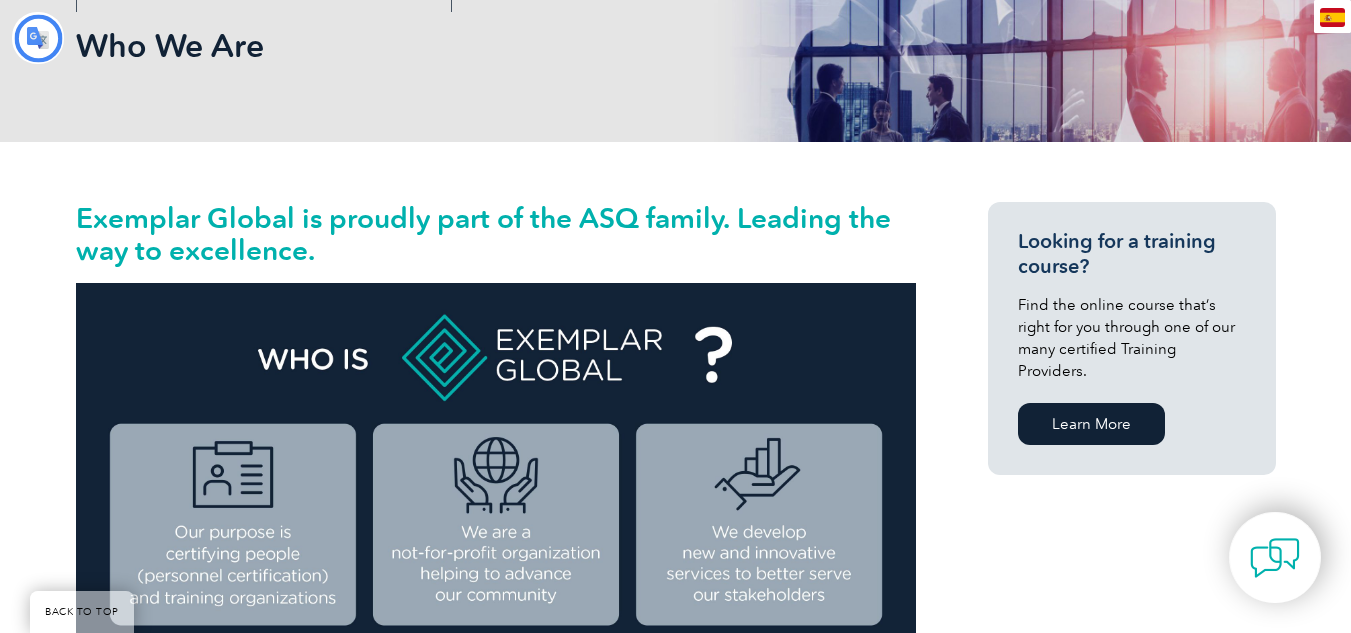 type on "Buscar" 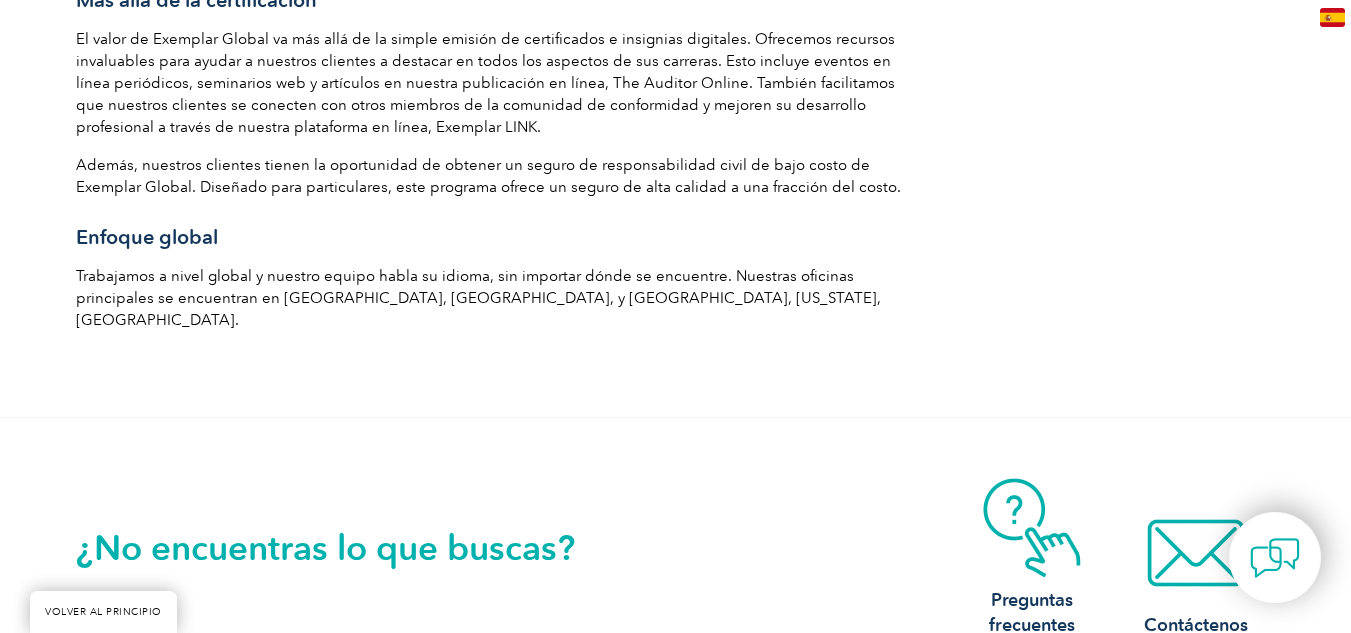 scroll, scrollTop: 3400, scrollLeft: 0, axis: vertical 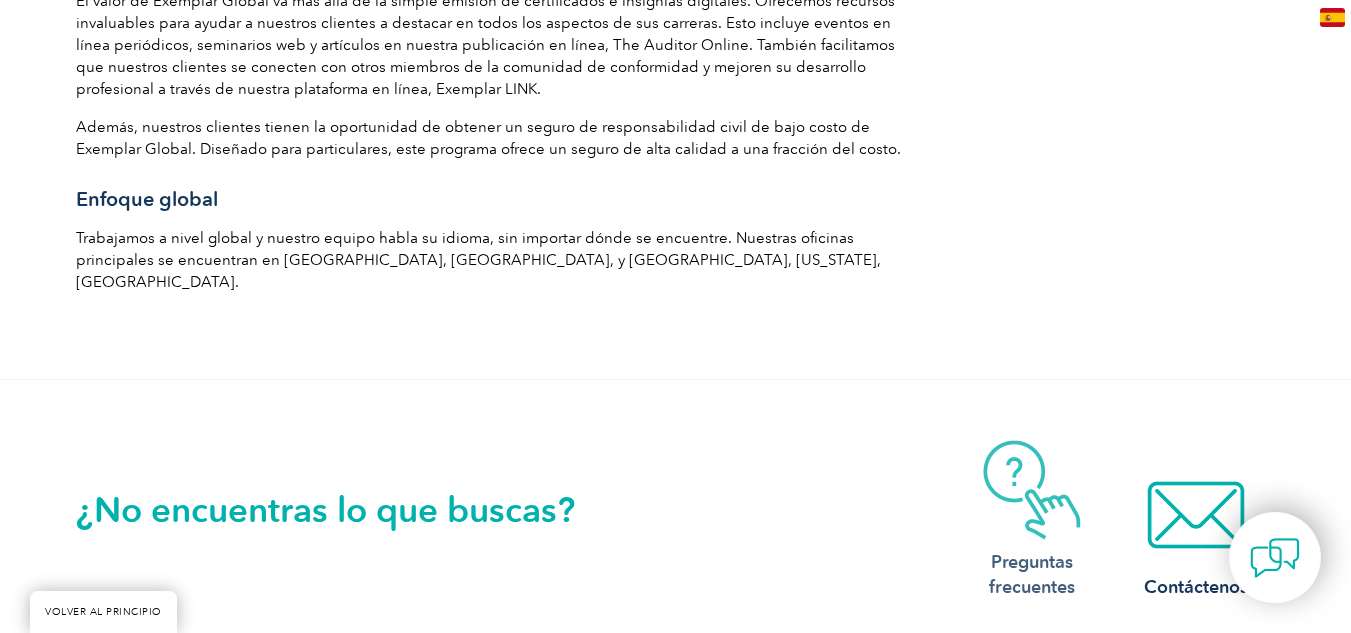 click at bounding box center (1032, 490) 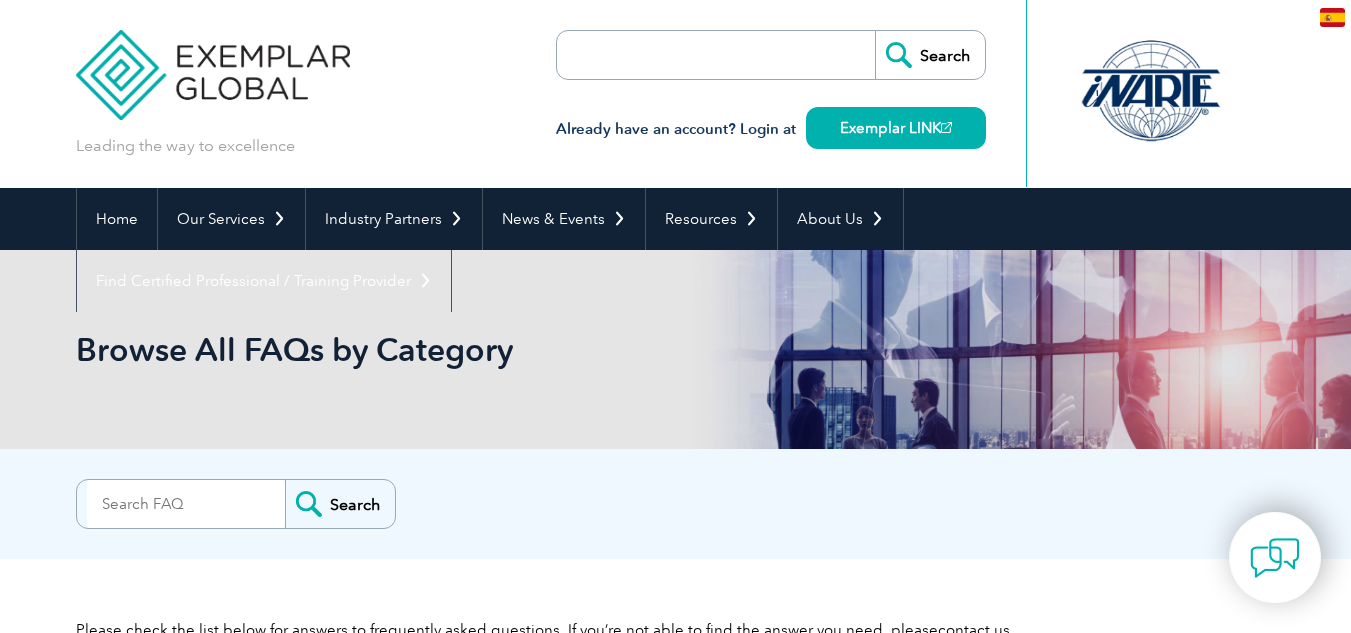 scroll, scrollTop: 0, scrollLeft: 0, axis: both 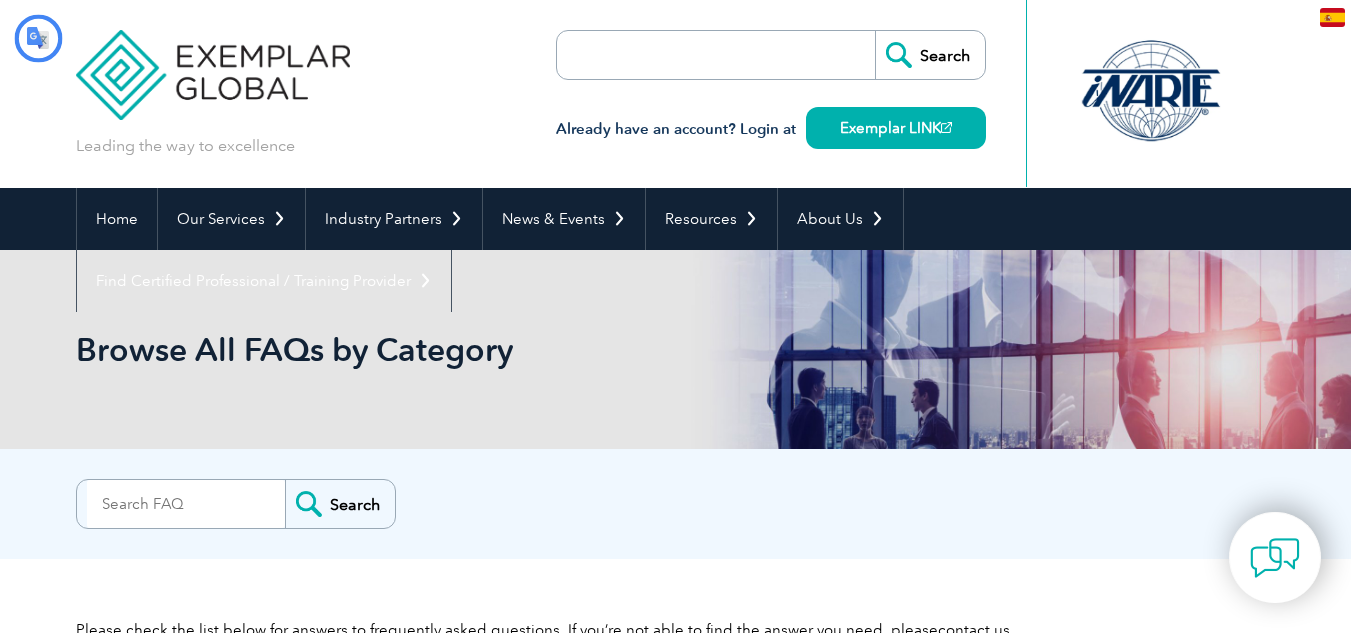 type on "Buscar" 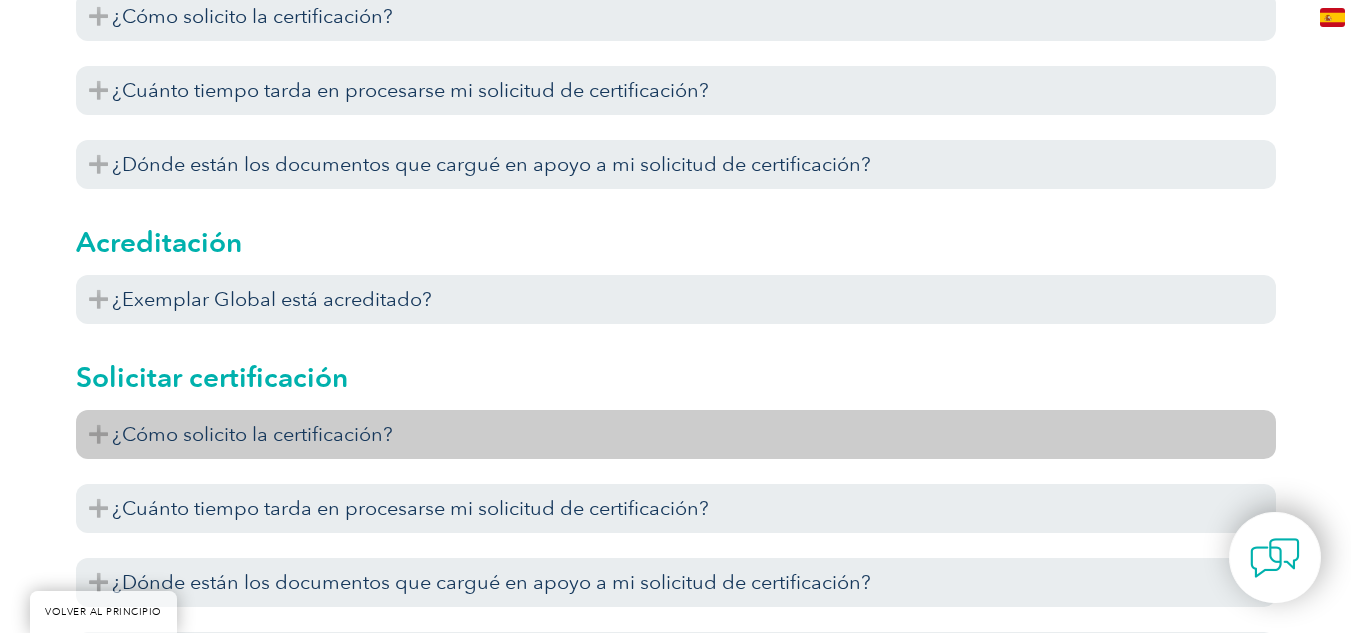 scroll, scrollTop: 900, scrollLeft: 0, axis: vertical 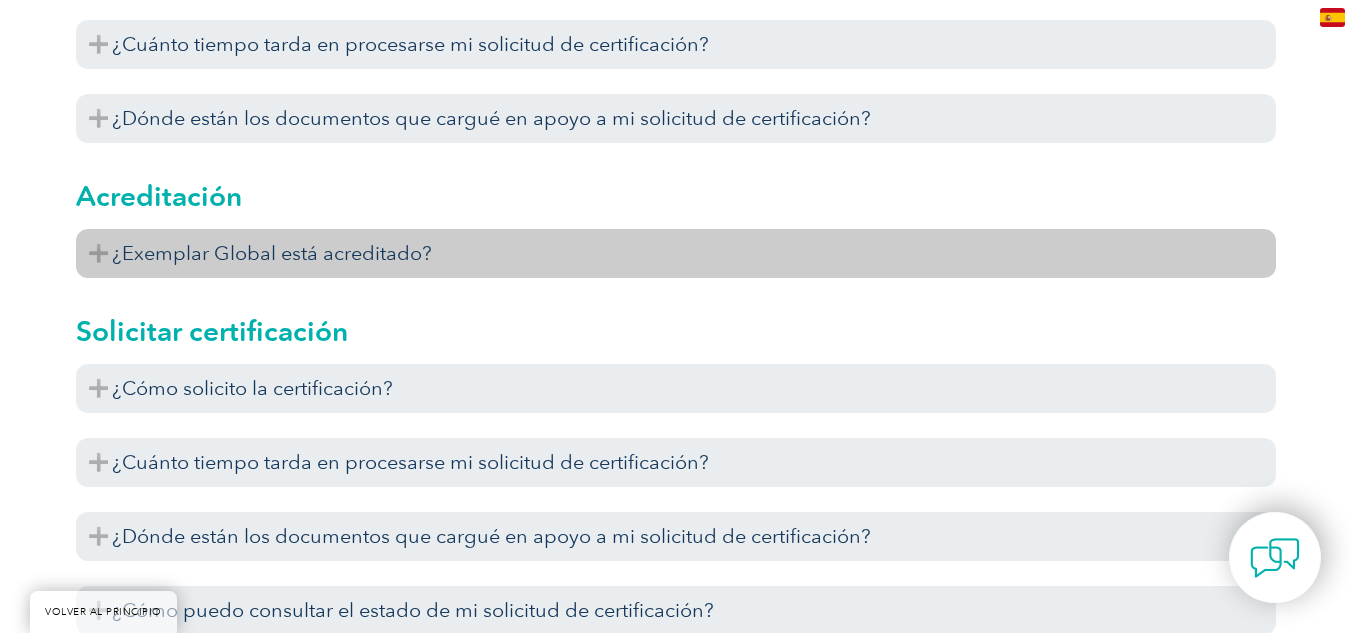 click on "¿Exemplar Global está acreditado?" at bounding box center [676, 253] 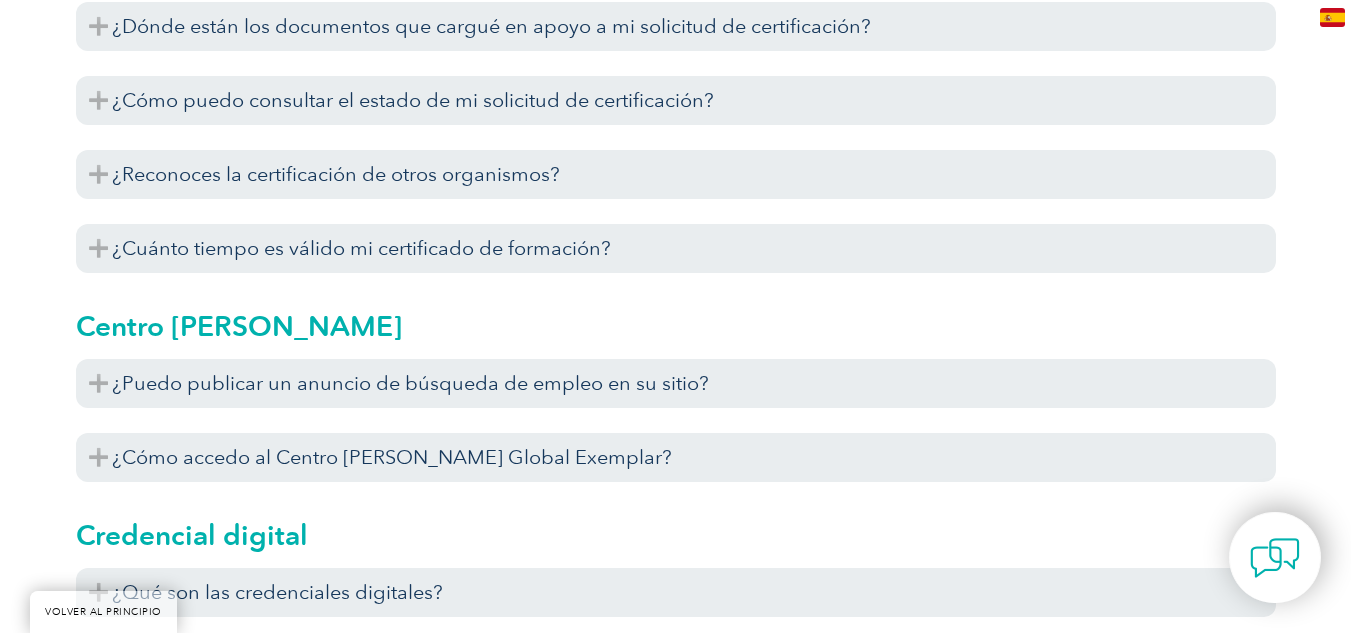 scroll, scrollTop: 1500, scrollLeft: 0, axis: vertical 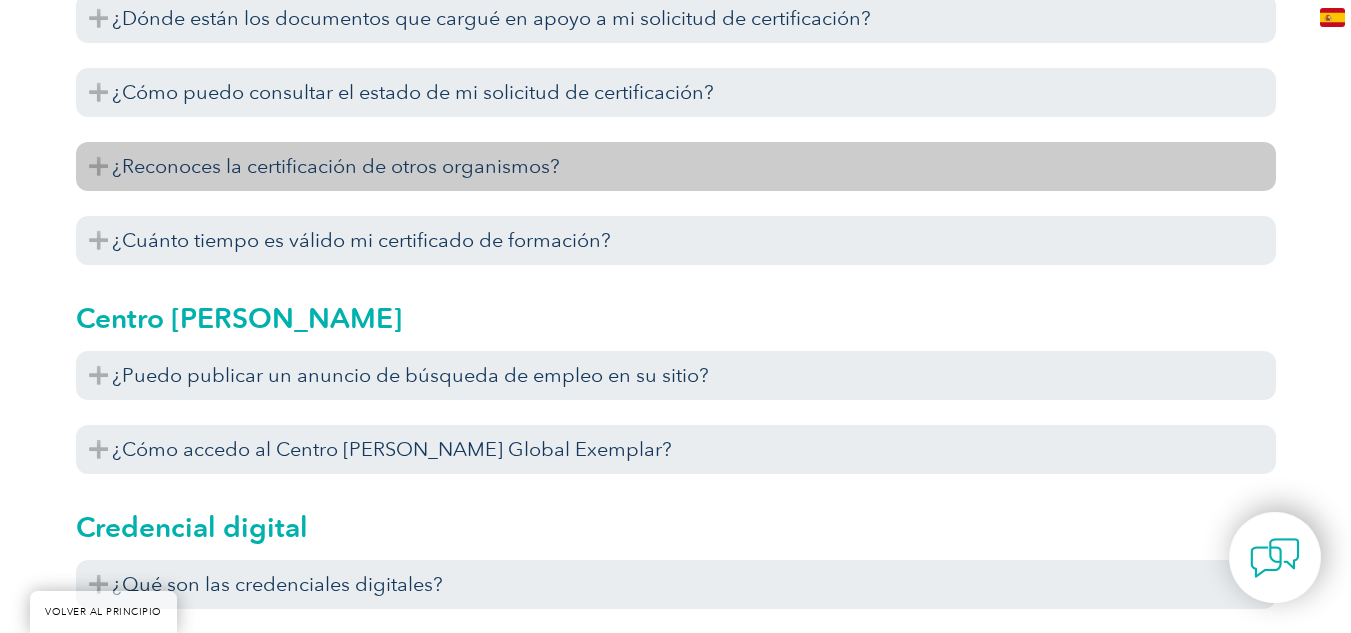 click on "¿Reconoces la certificación de otros organismos?" at bounding box center [336, 166] 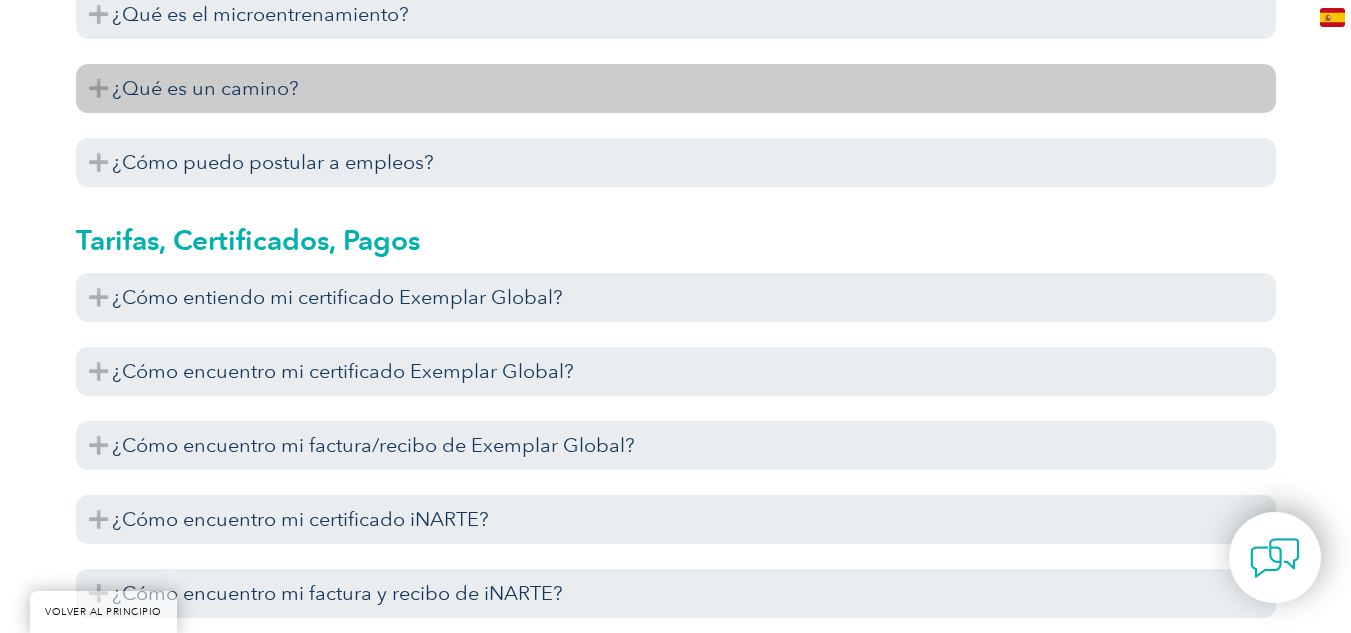 scroll, scrollTop: 4800, scrollLeft: 0, axis: vertical 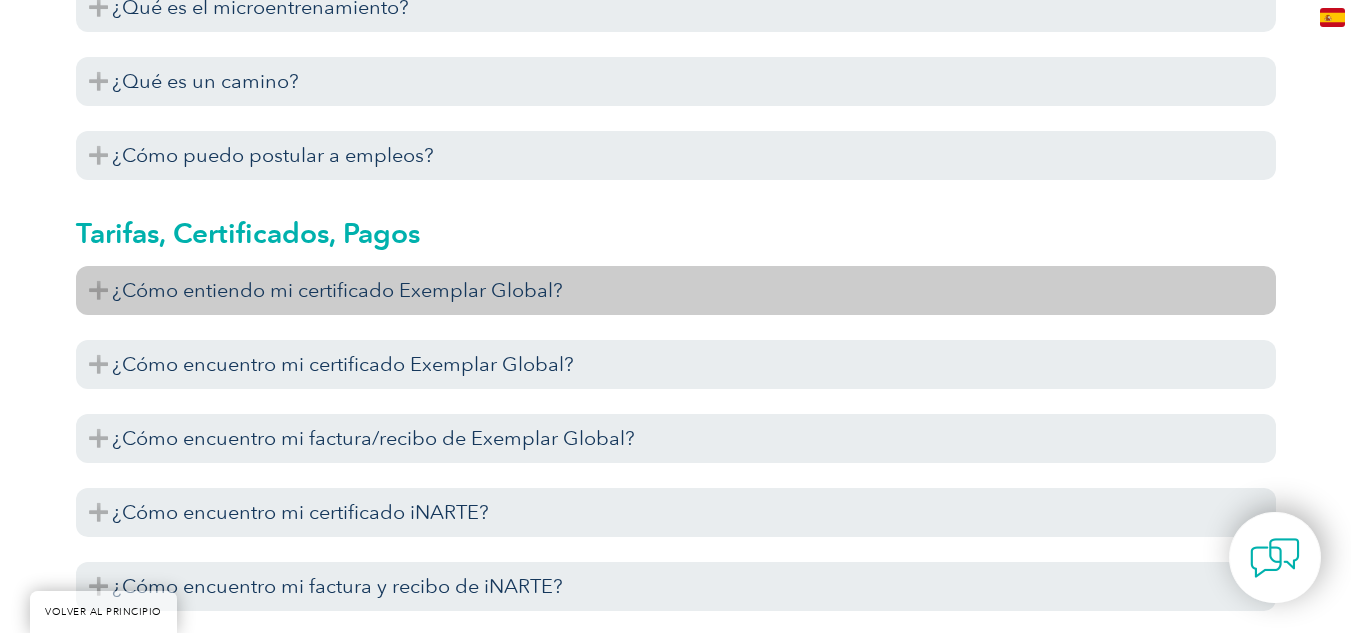 click on "¿Cómo entiendo mi certificado Exemplar Global?" at bounding box center [676, 290] 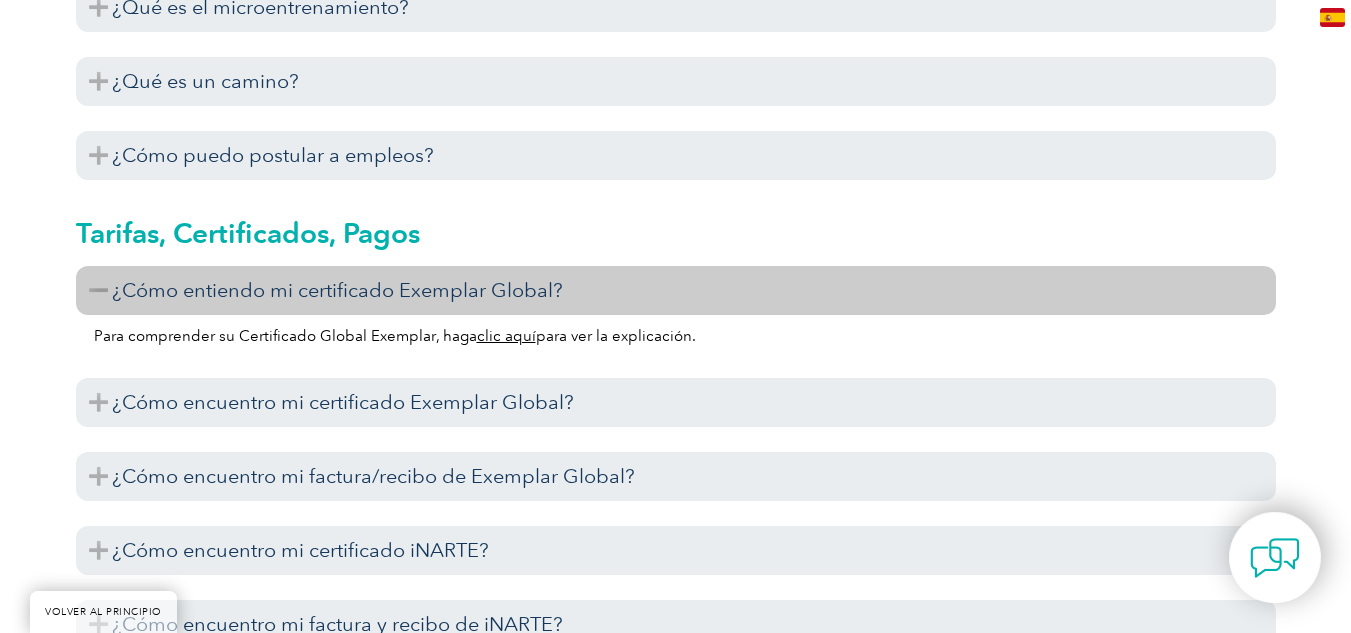 click on "clic aquí" at bounding box center [506, 336] 